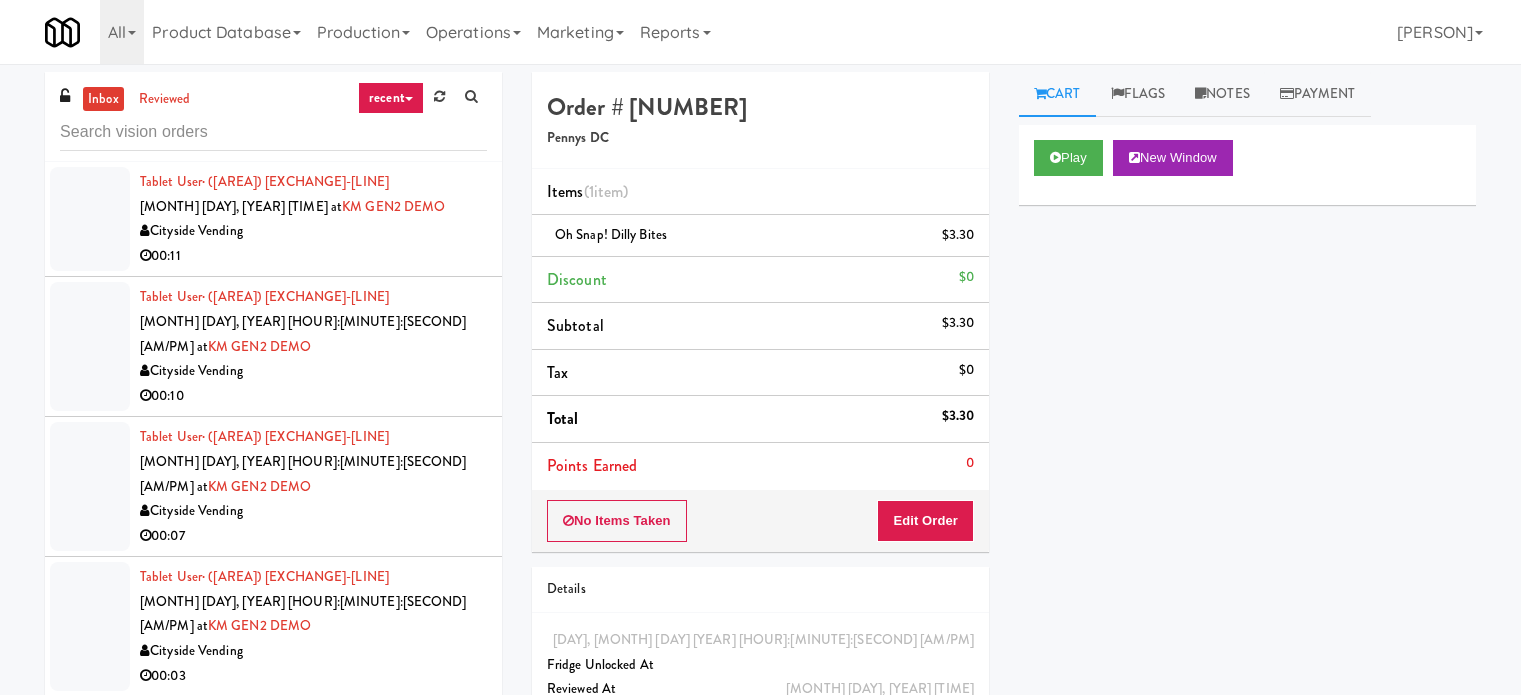 scroll, scrollTop: 0, scrollLeft: 0, axis: both 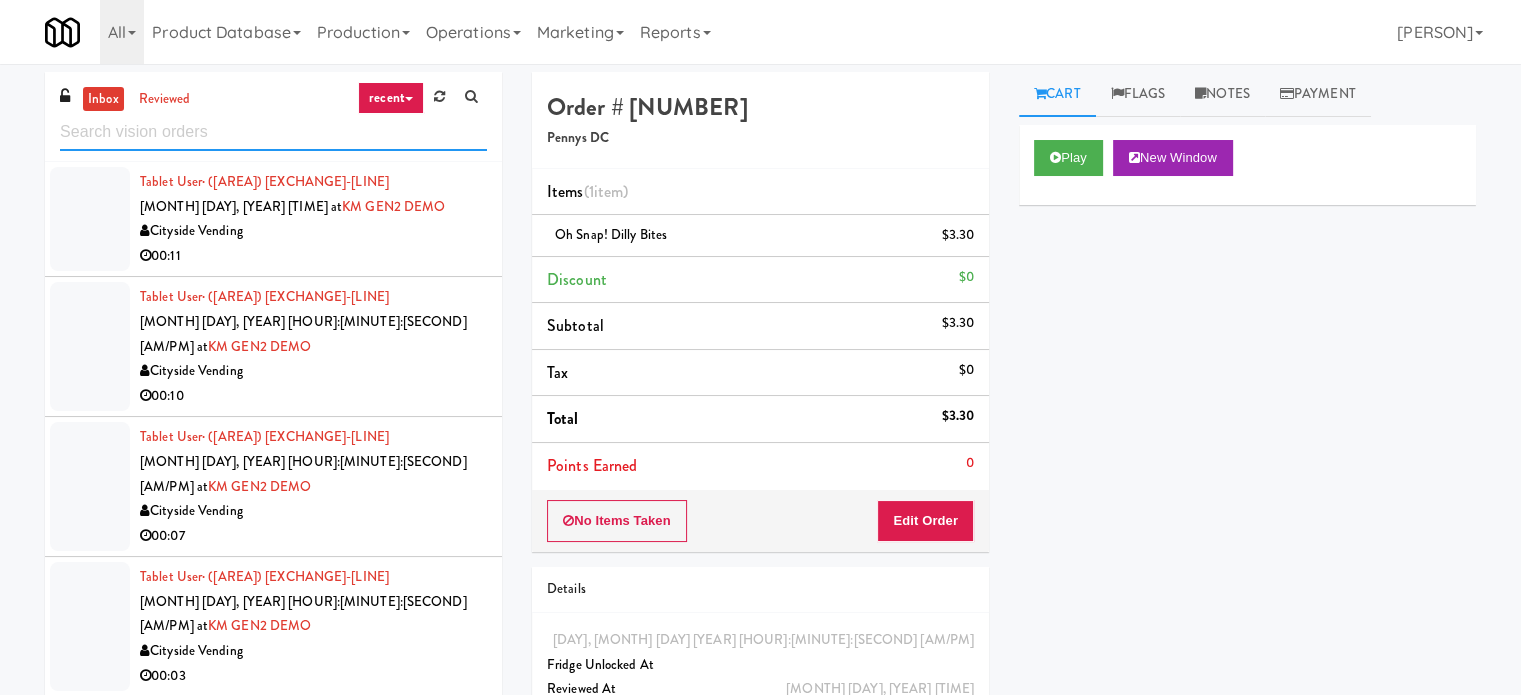 click at bounding box center [273, 132] 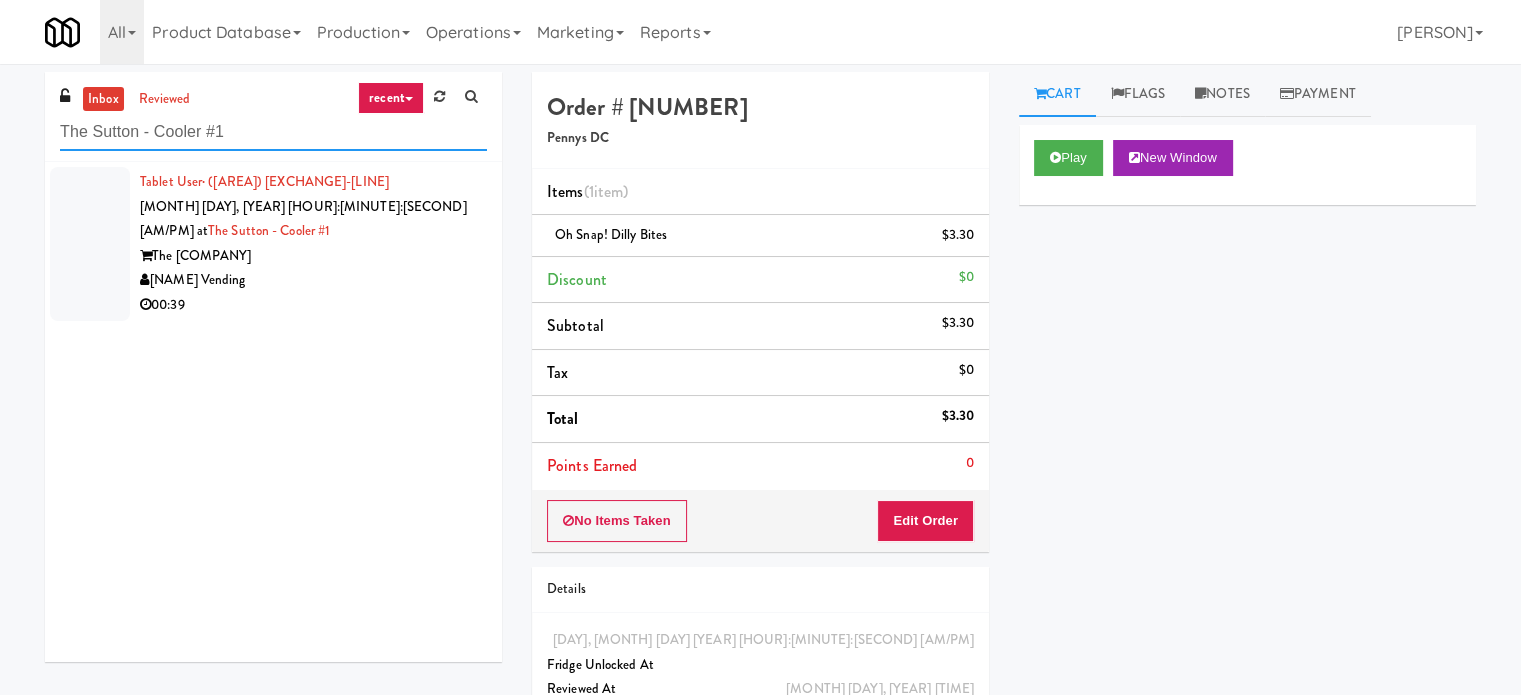 type on "The Sutton - Cooler #1" 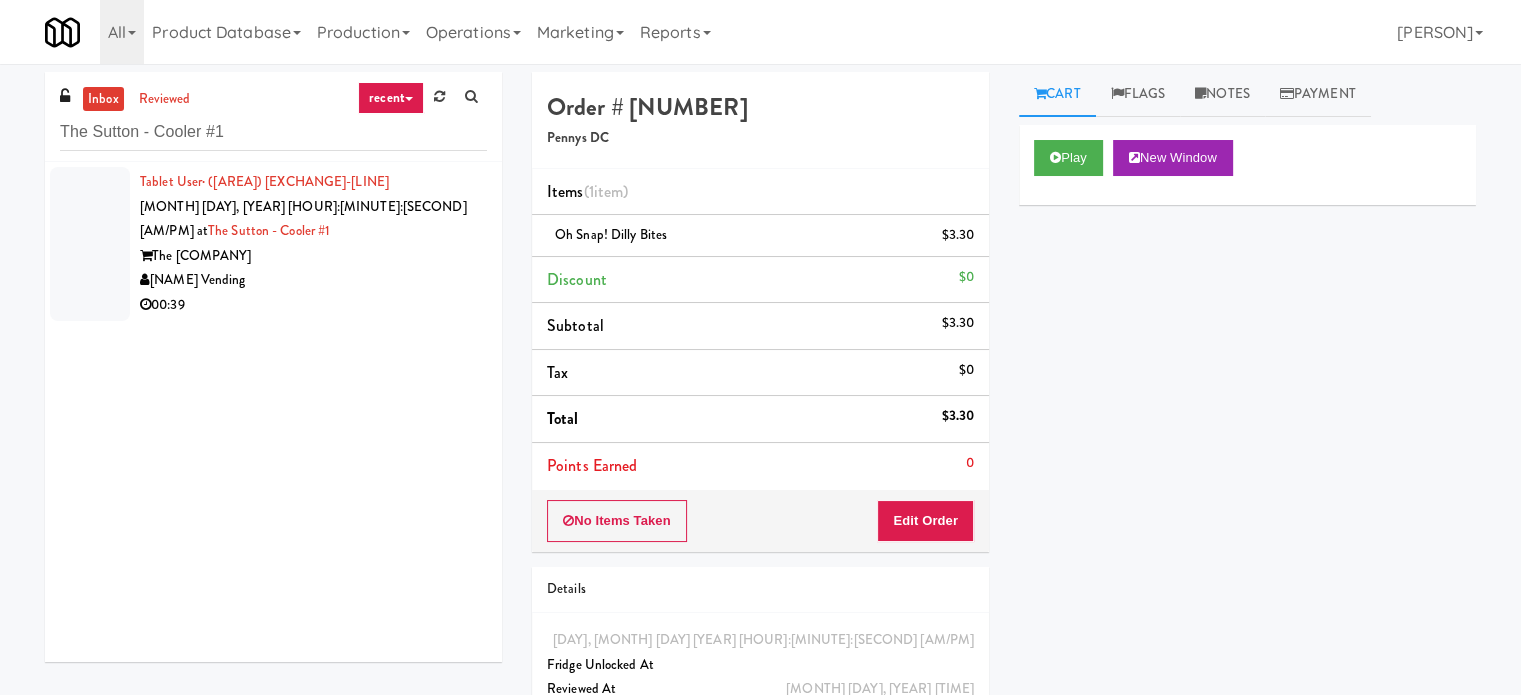 drag, startPoint x: 304, startPoint y: 263, endPoint x: 541, endPoint y: 203, distance: 244.47699 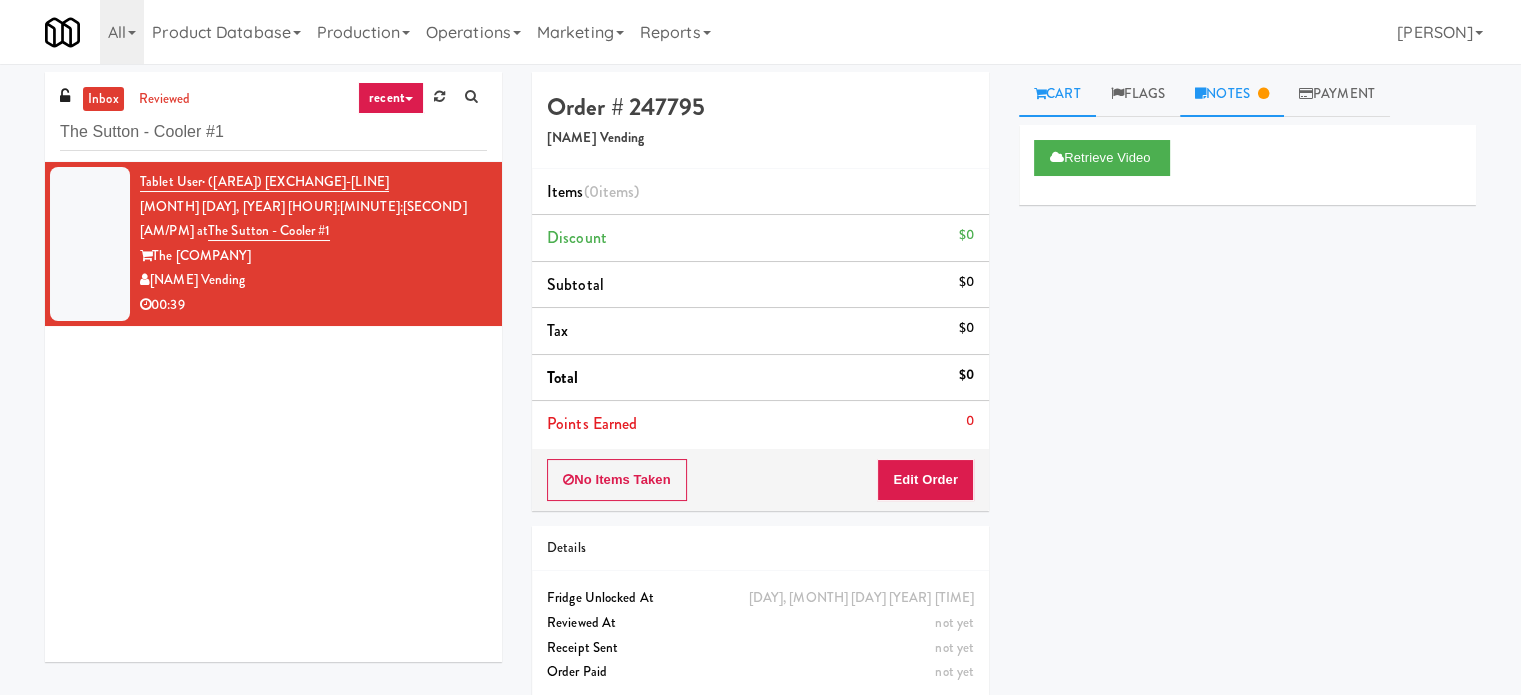 click on "Notes" at bounding box center (1232, 94) 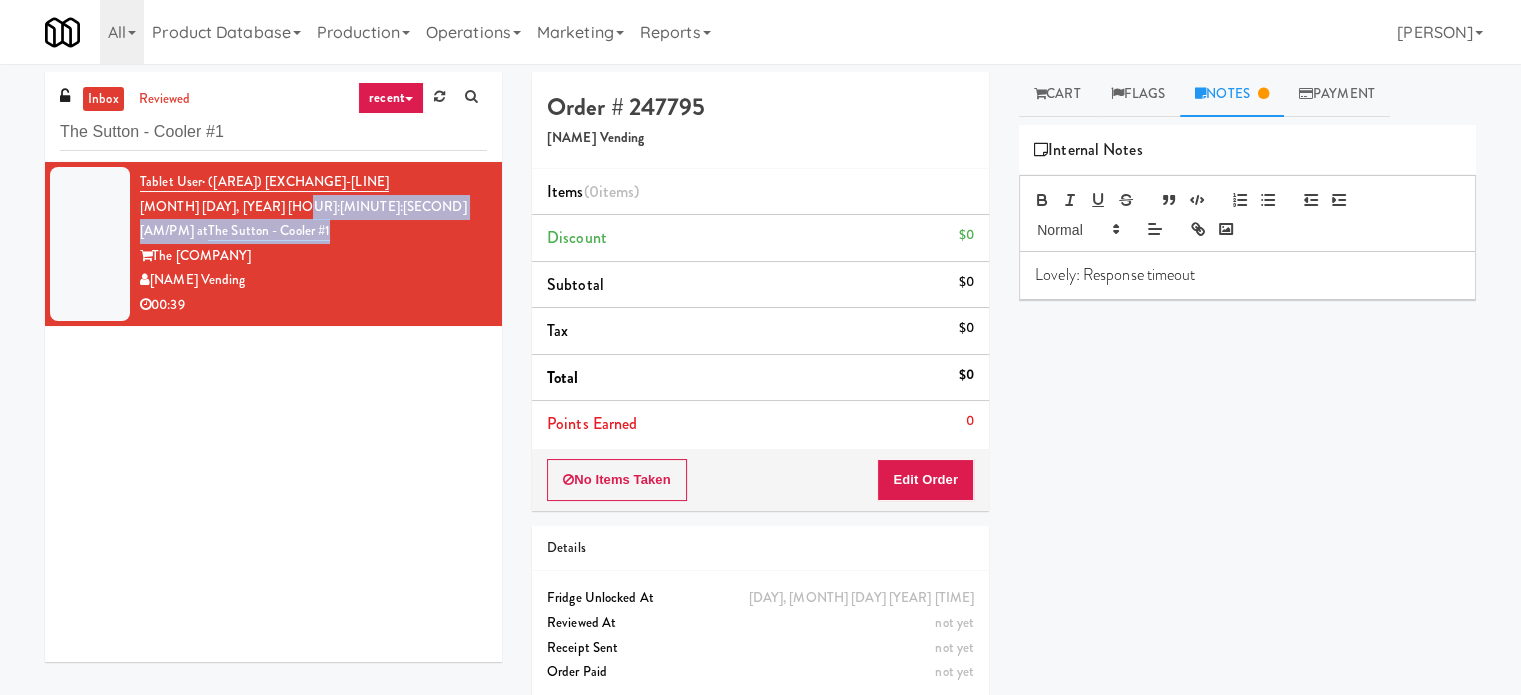drag, startPoint x: 424, startPoint y: 201, endPoint x: 290, endPoint y: 208, distance: 134.18271 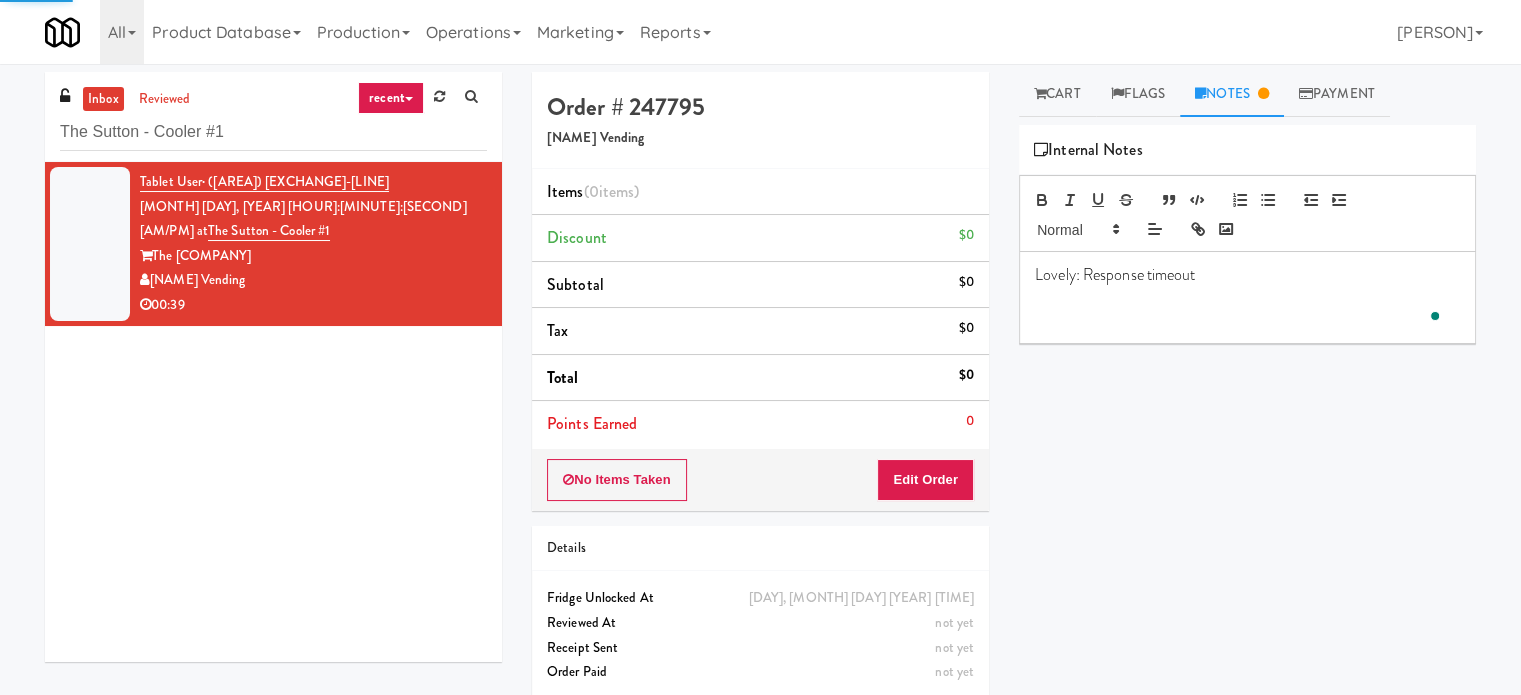 type 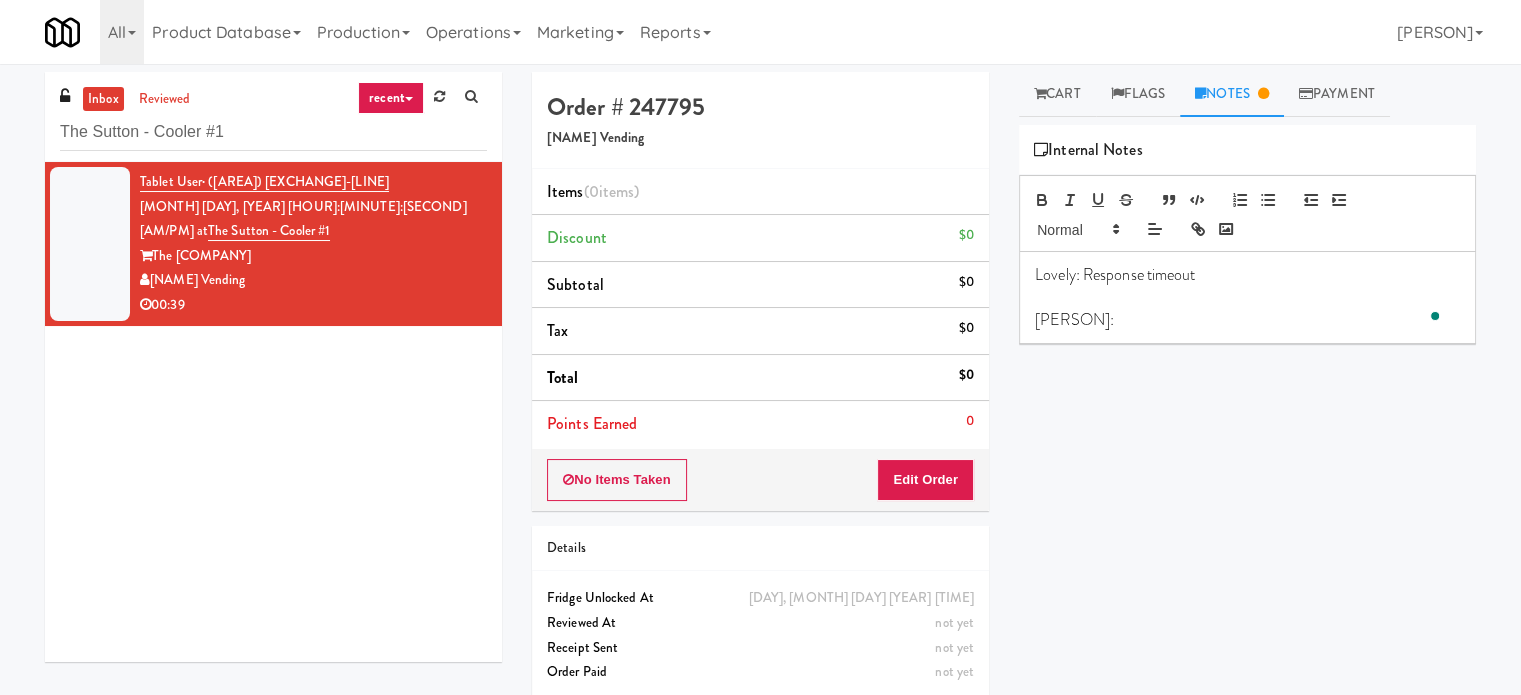 paste 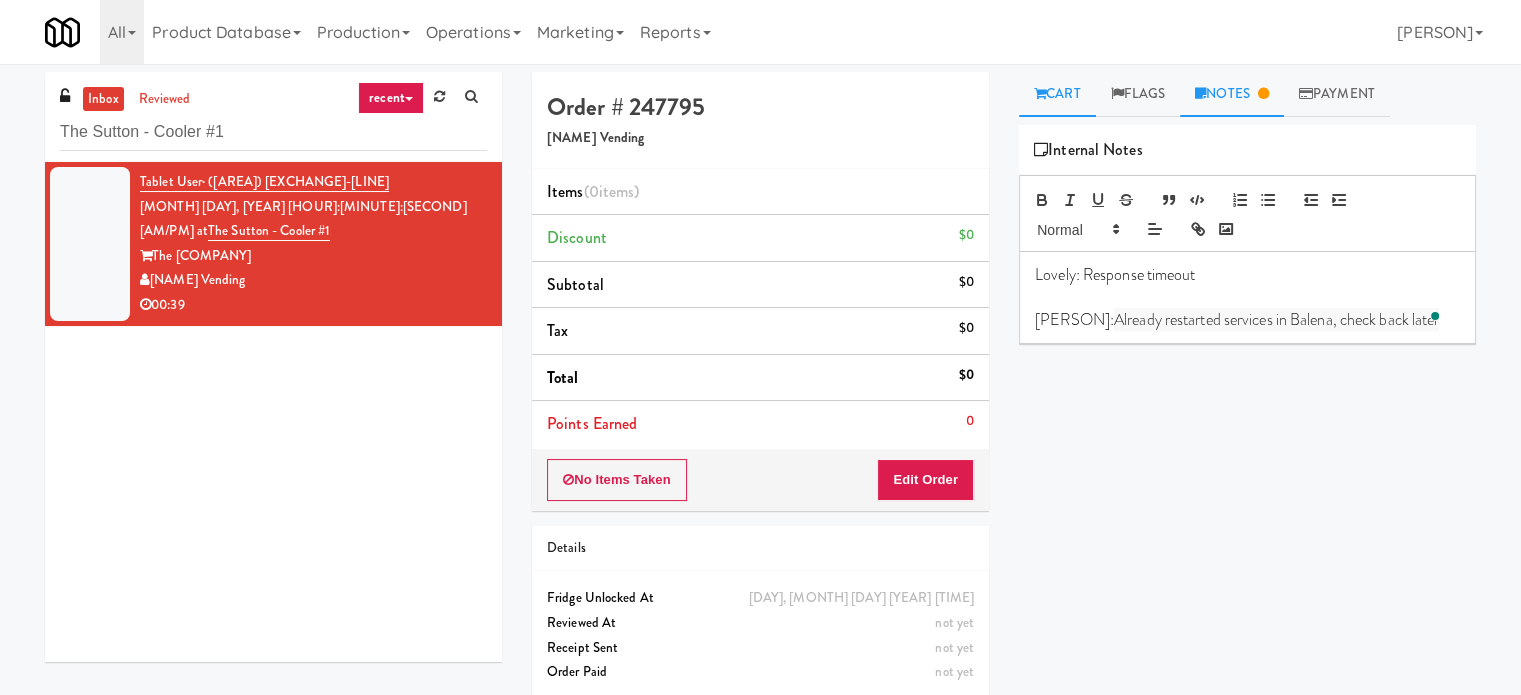 click on "Cart" at bounding box center [1057, 94] 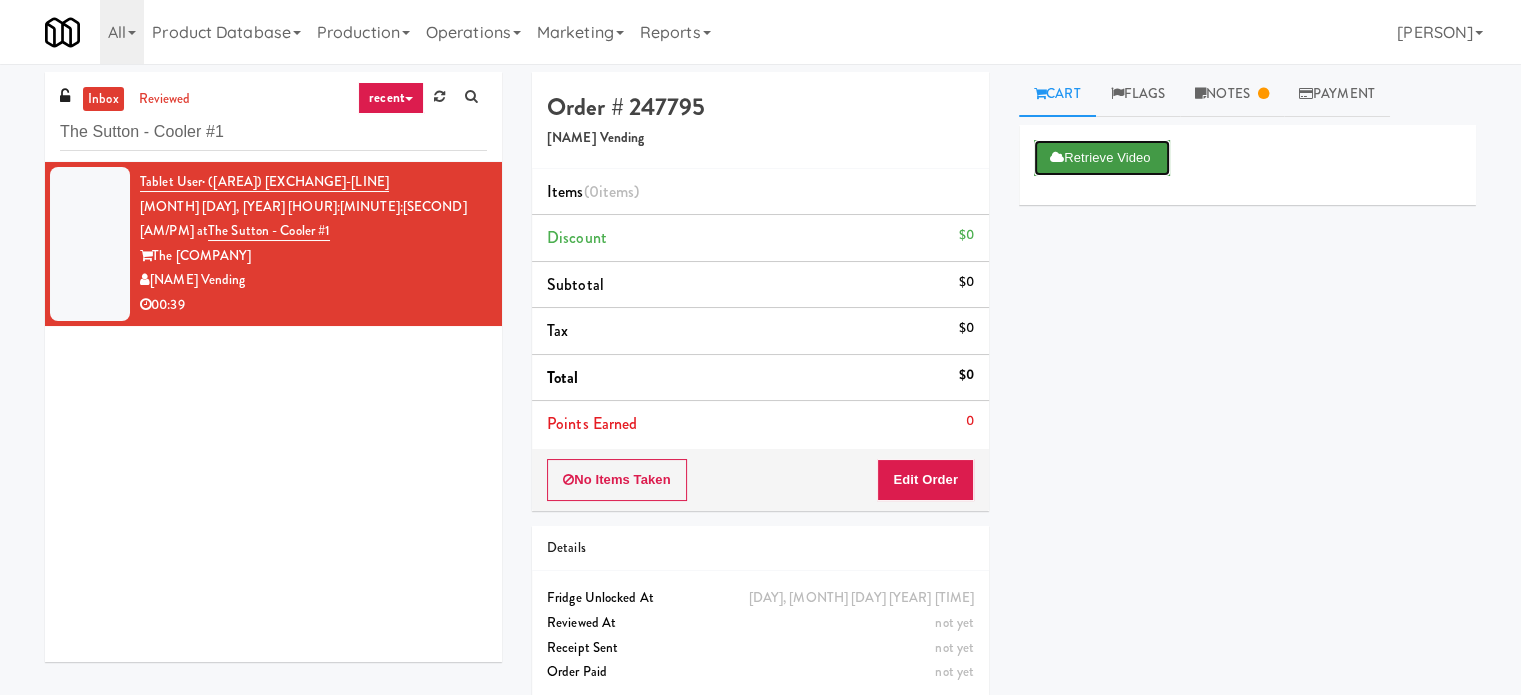 click on "Retrieve Video" at bounding box center [1102, 158] 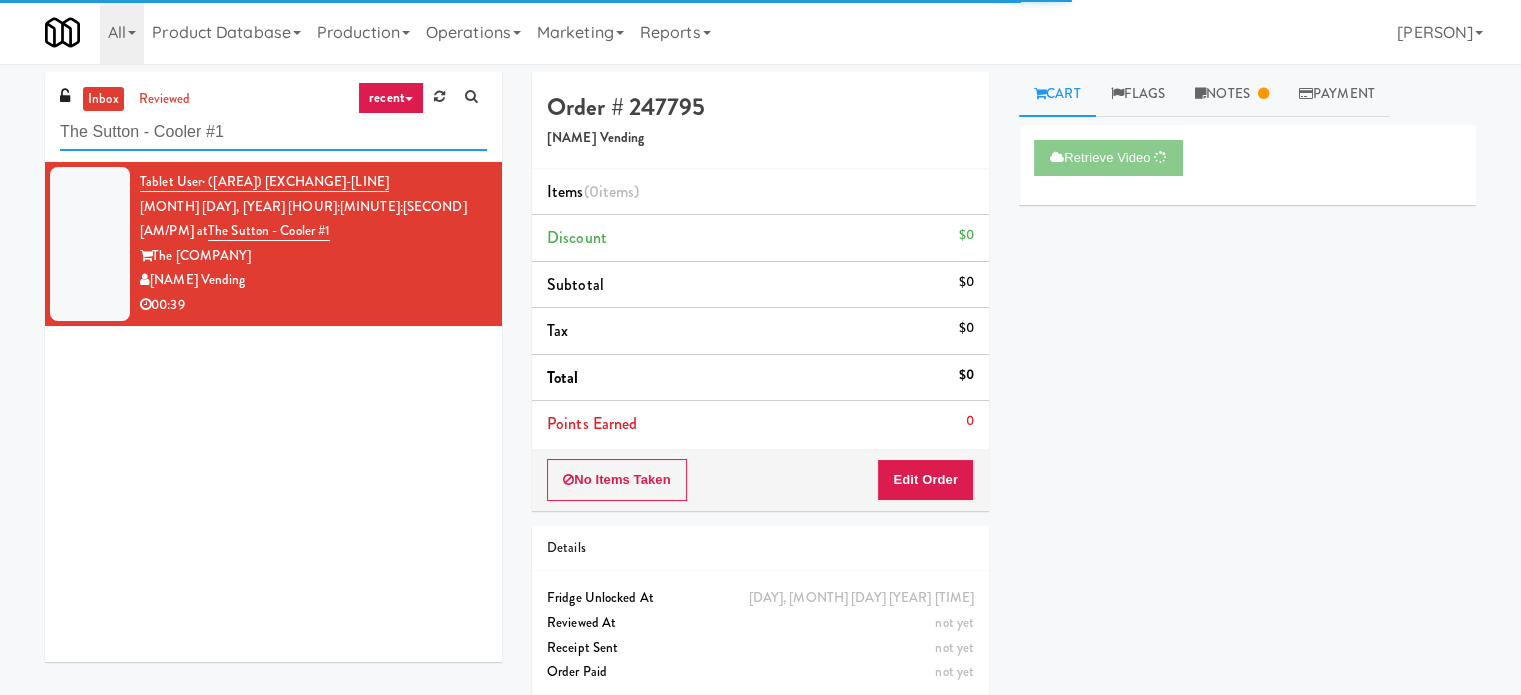 click on "The Sutton - Cooler #1" at bounding box center [273, 132] 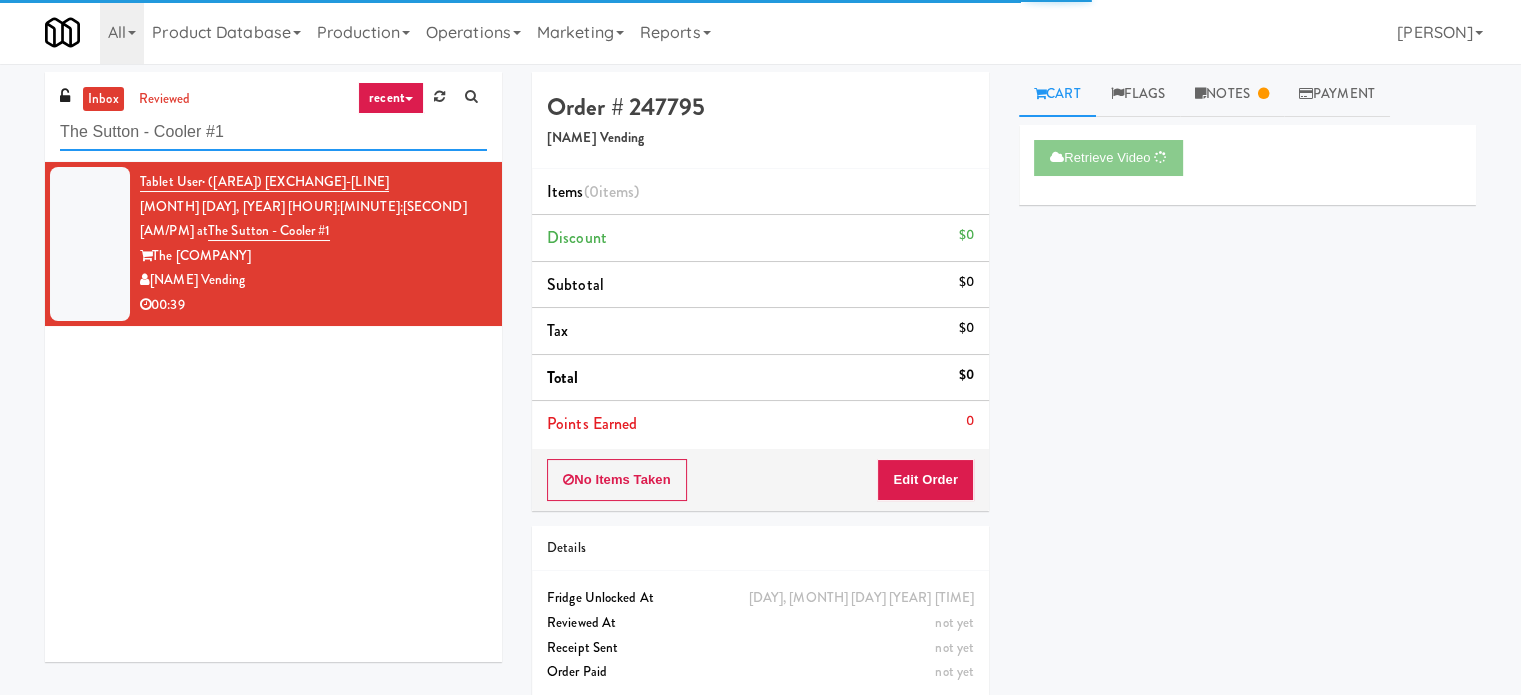 click on "The Sutton - Cooler #1" at bounding box center [273, 132] 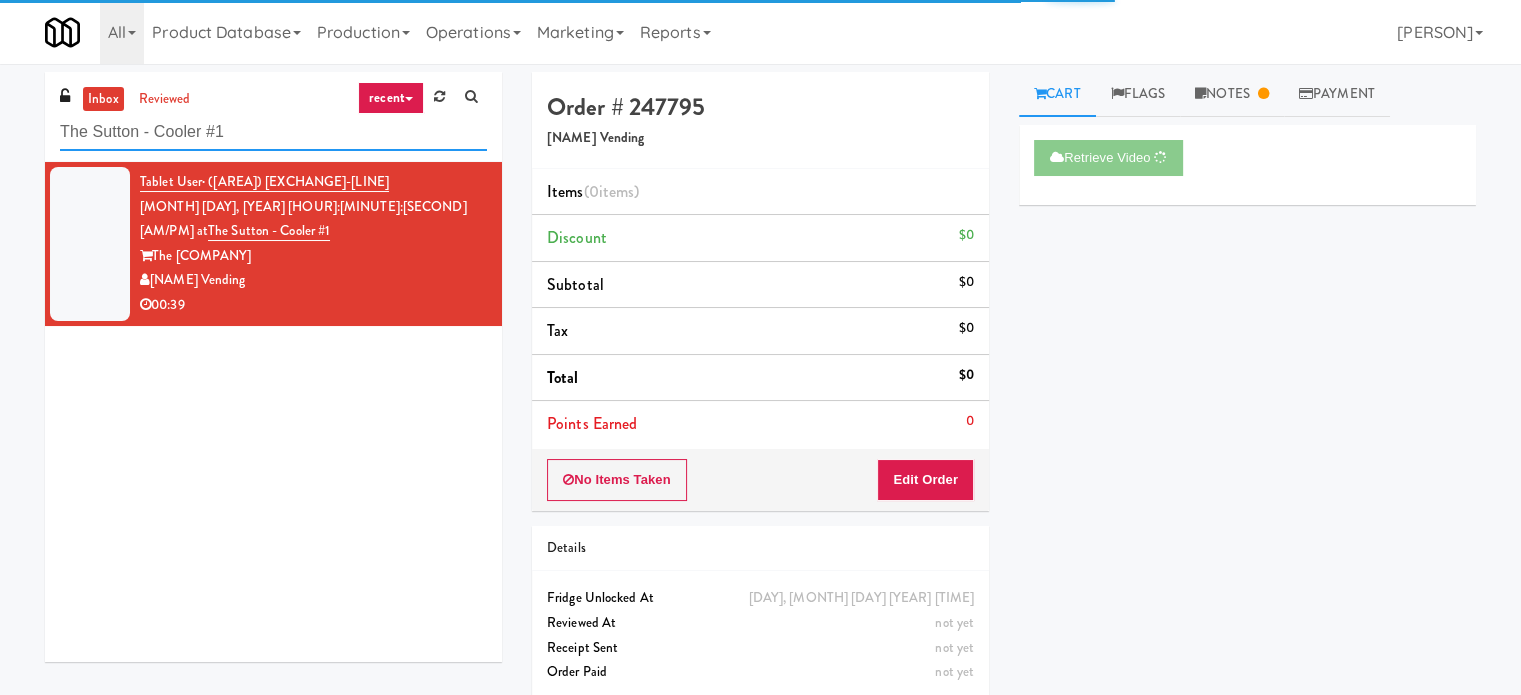 click on "The Sutton - Cooler #1" at bounding box center [273, 132] 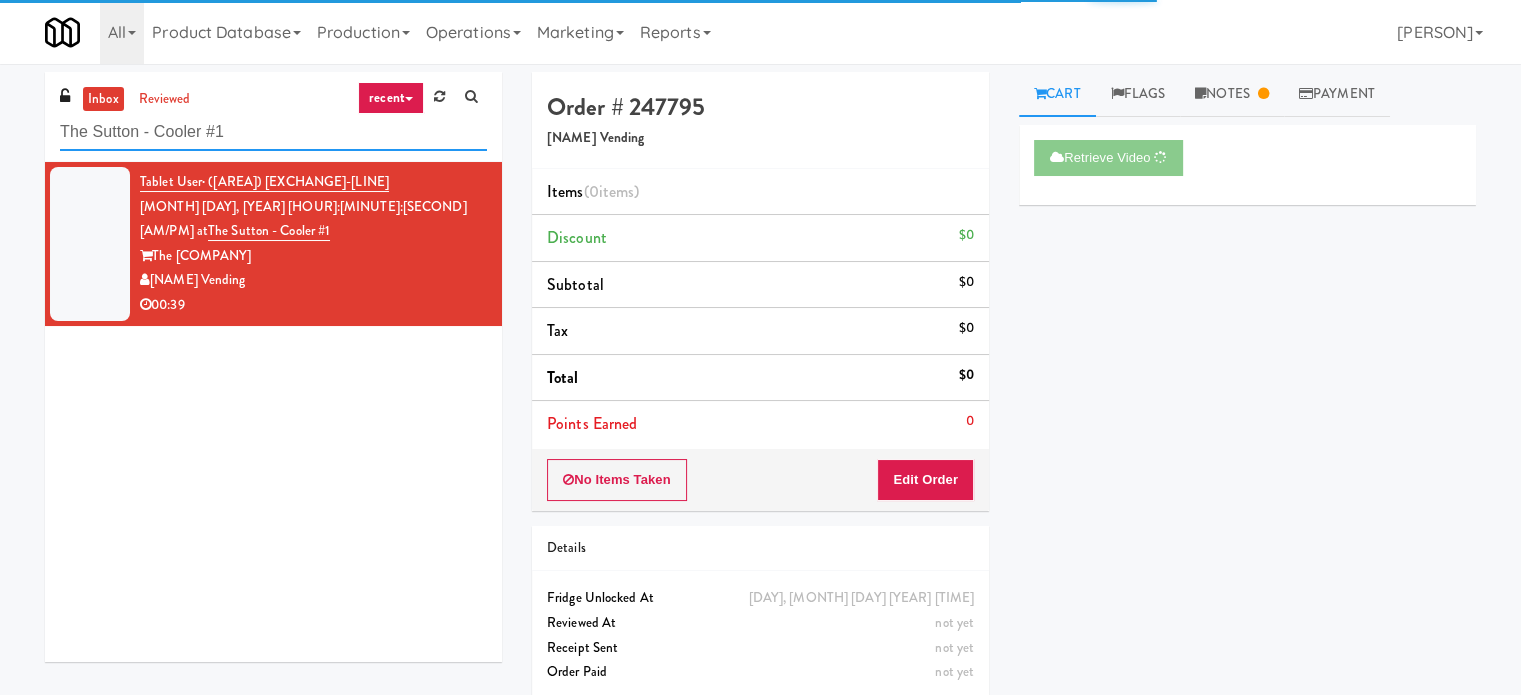 paste on "Eleven55 - Pantry" 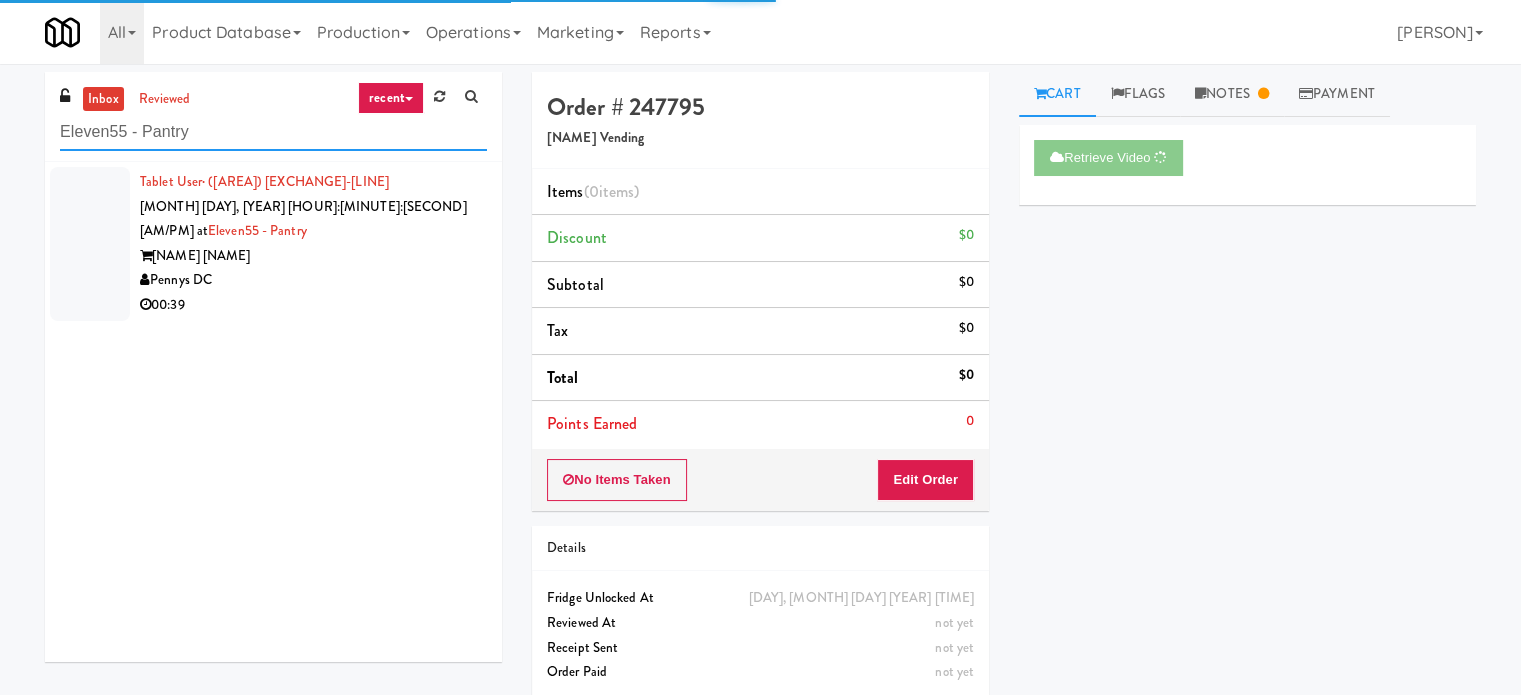 type on "Eleven55 - Pantry" 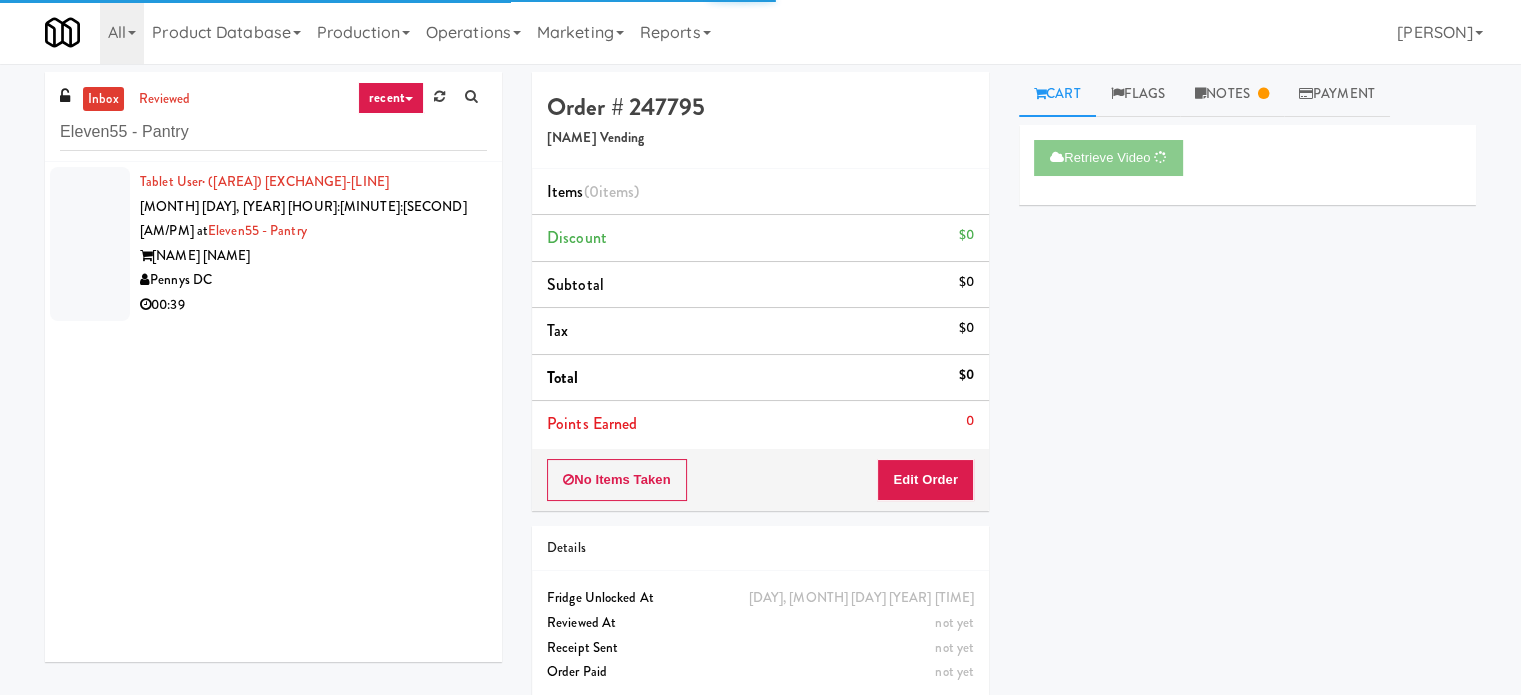 drag, startPoint x: 407, startPoint y: 290, endPoint x: 850, endPoint y: 209, distance: 450.3443 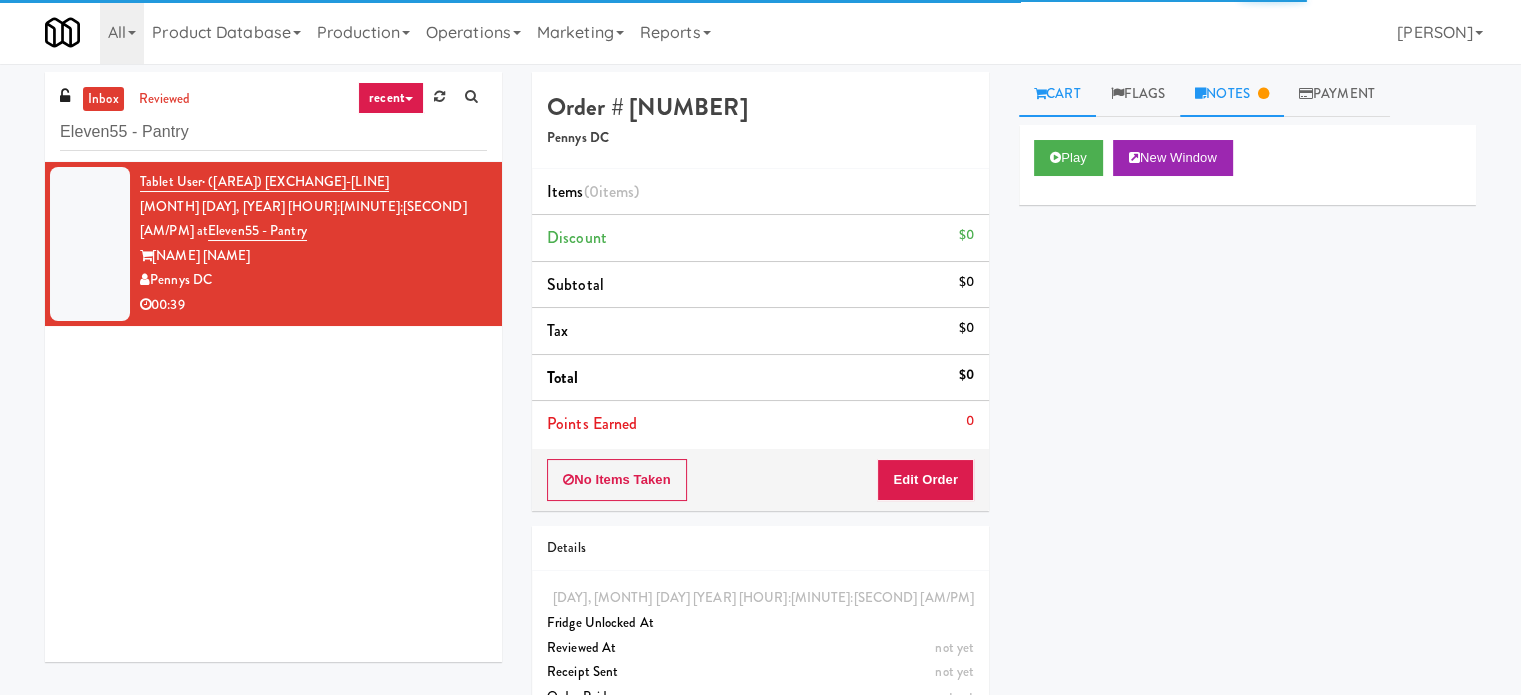 click on "Notes" at bounding box center (1232, 94) 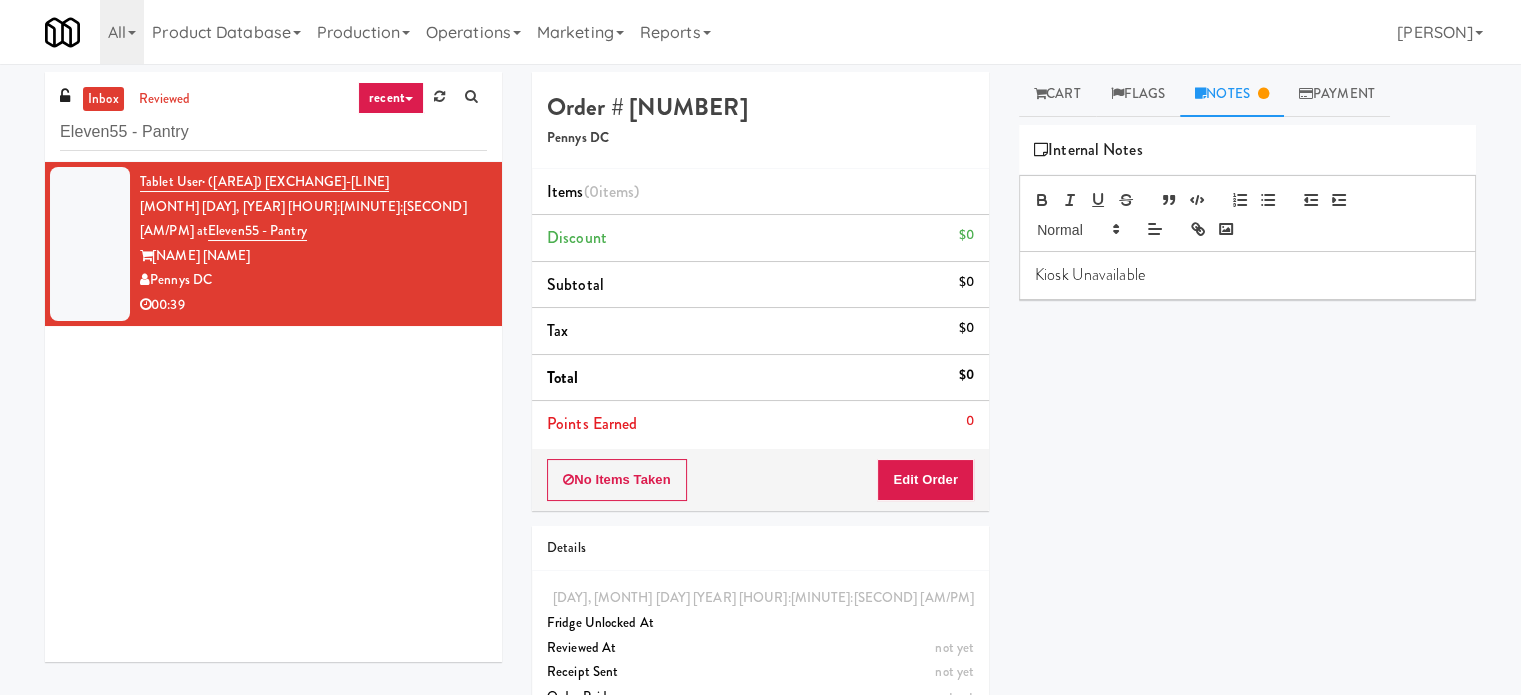 click on "Kiosk Unavailable" at bounding box center [1247, 275] 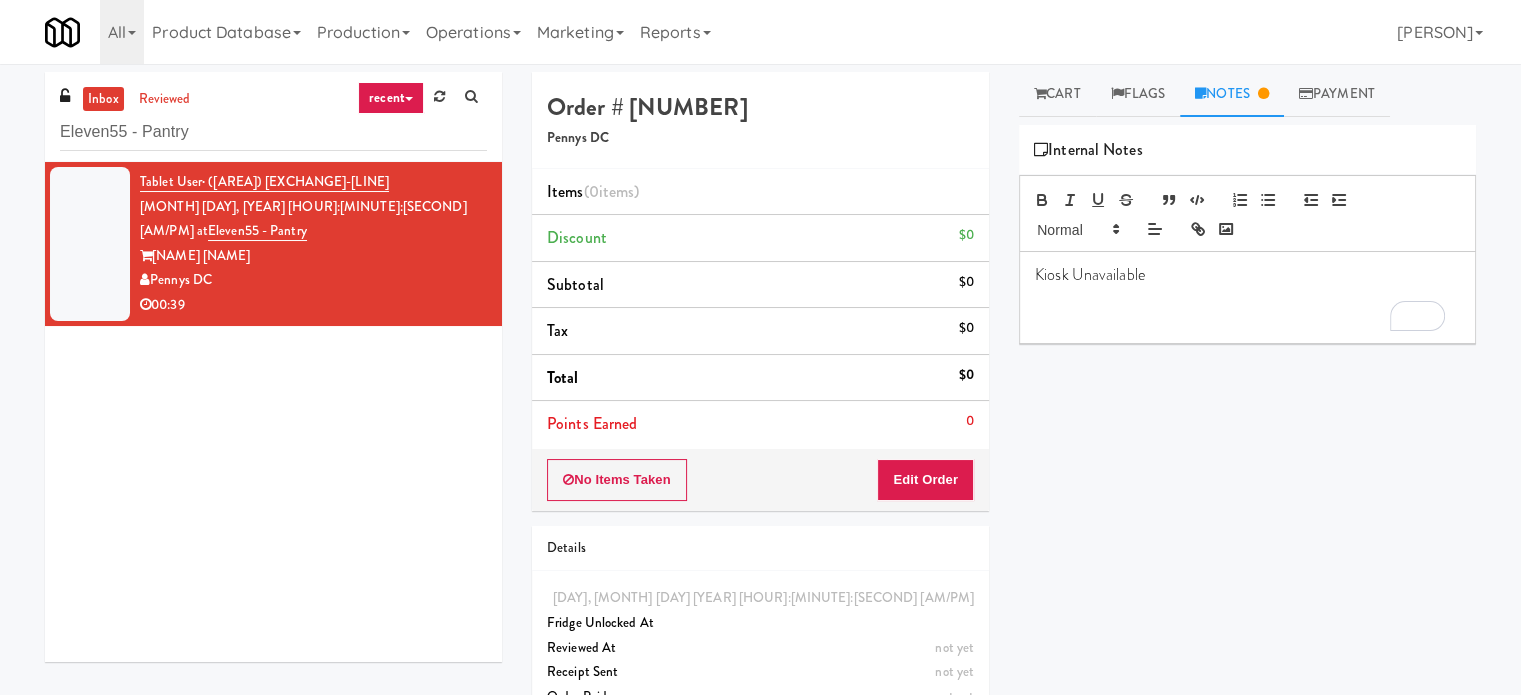 type 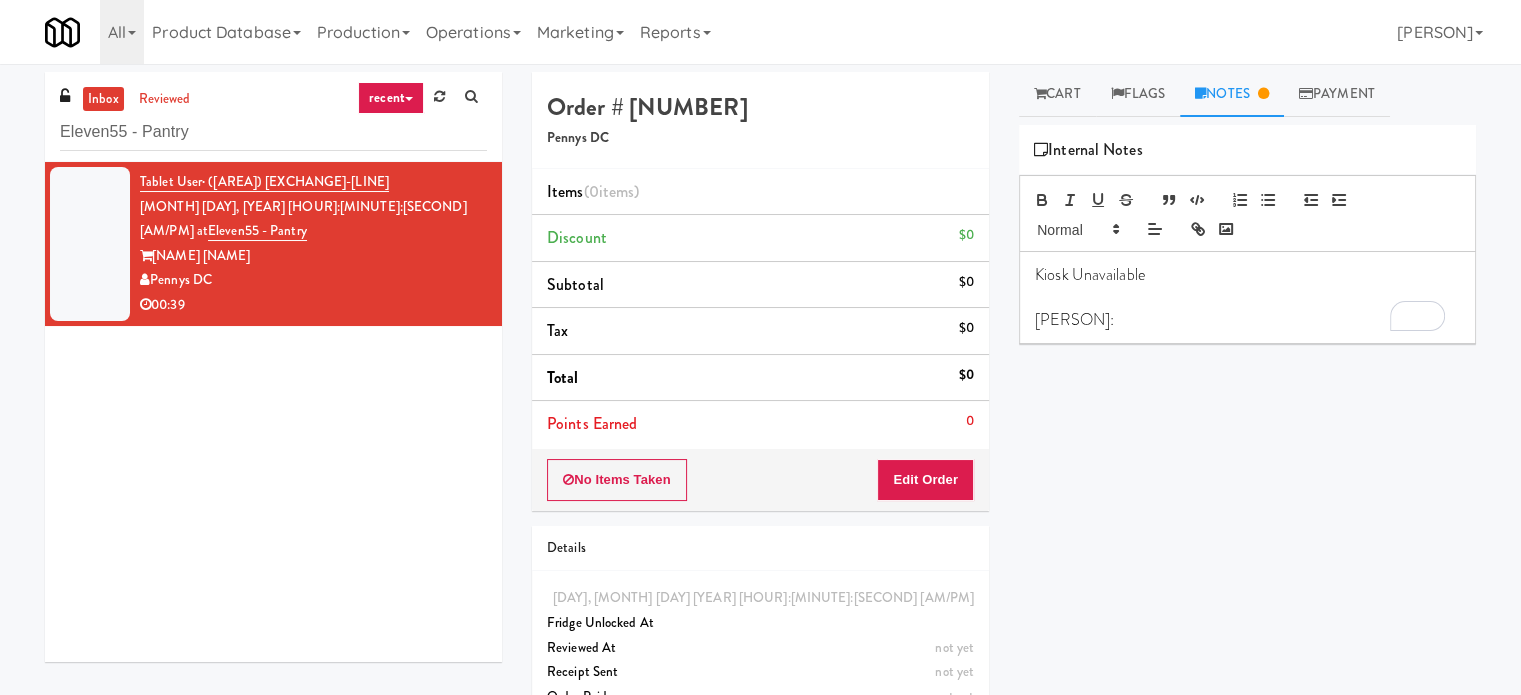 click on "[PERSON]:" at bounding box center (1247, 320) 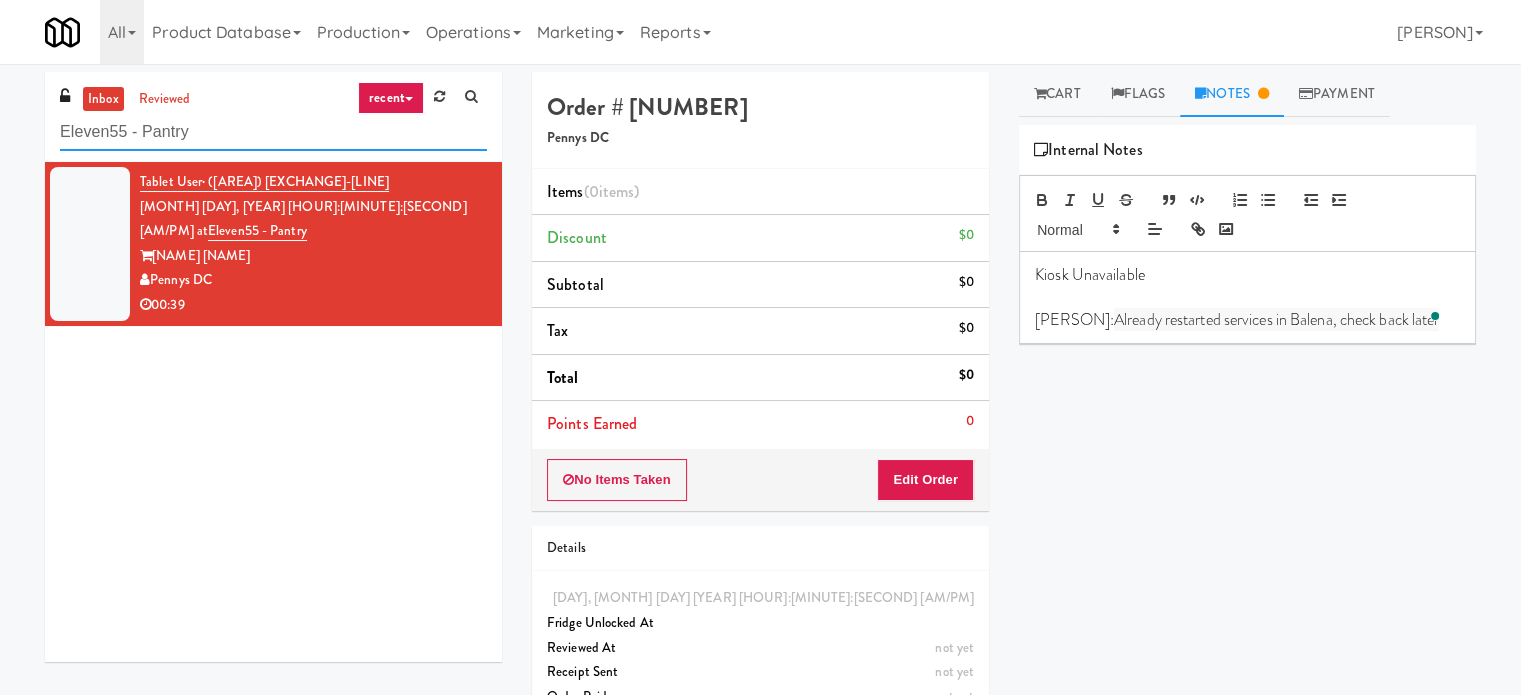 click on "Eleven55 - Pantry" at bounding box center (273, 132) 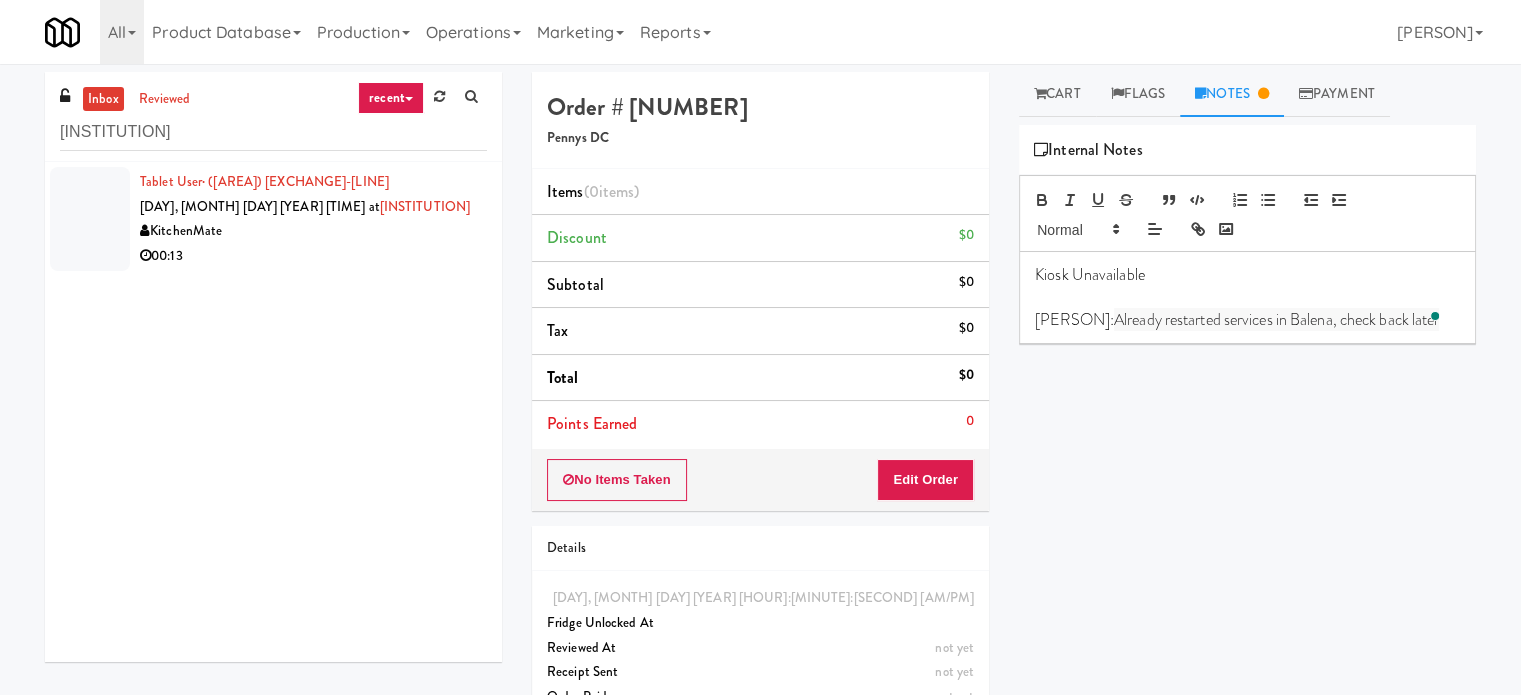 click on "00:13" at bounding box center [313, 256] 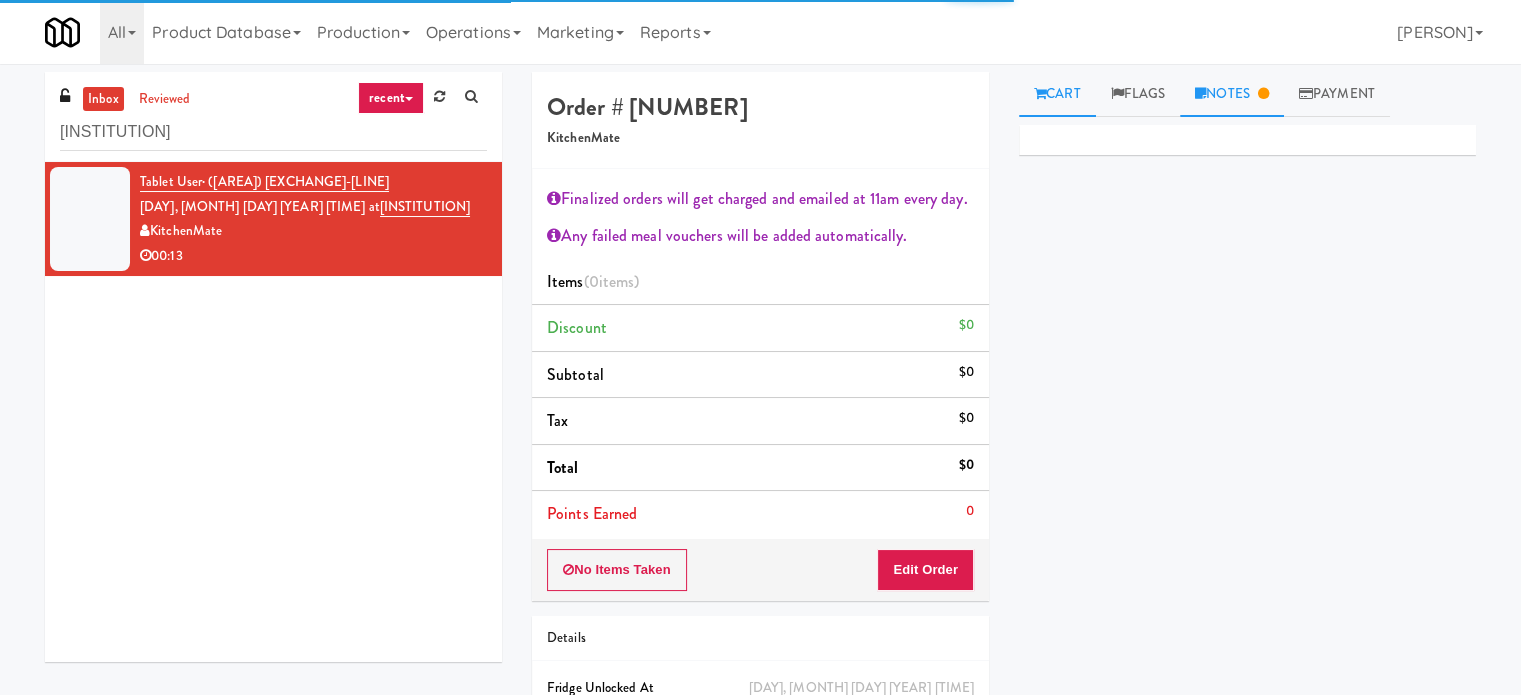 click on "Notes" at bounding box center (1232, 94) 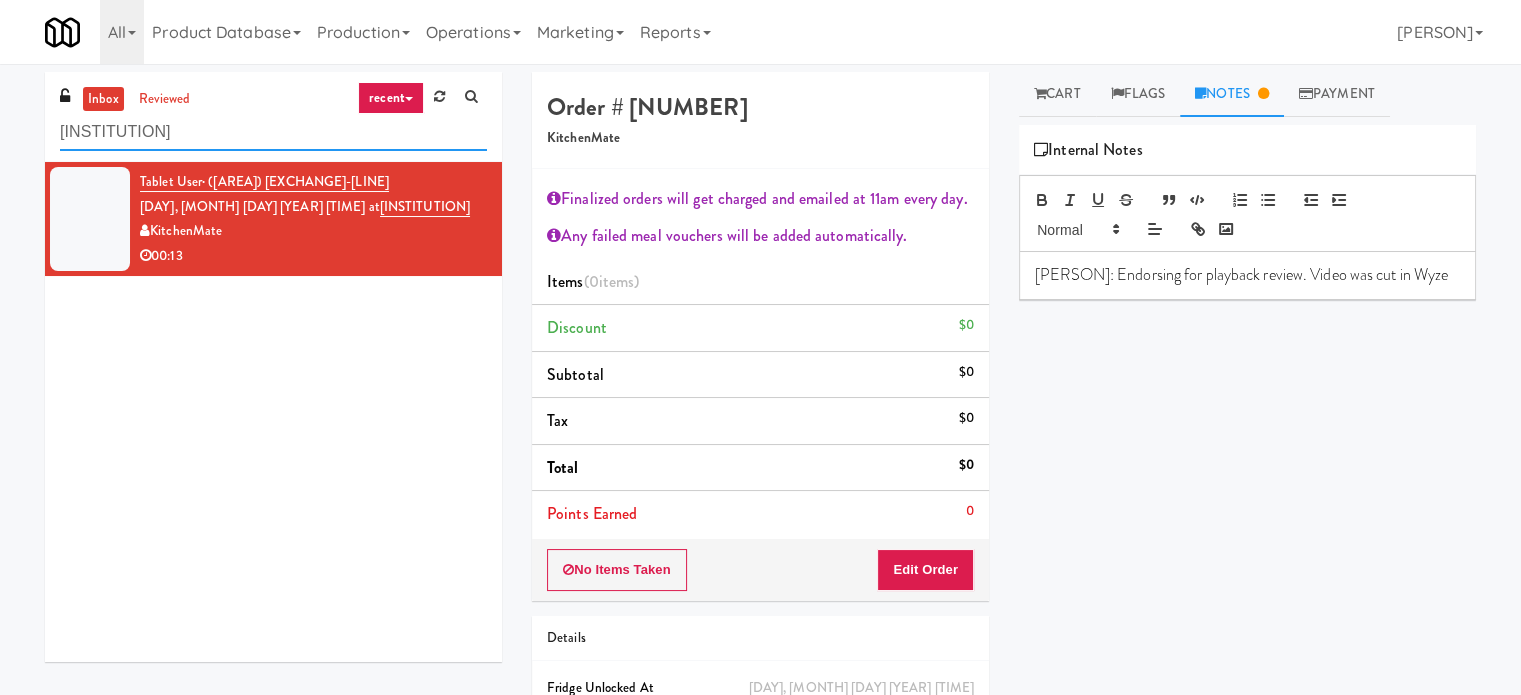 click on "[INSTITUTION]" at bounding box center (273, 132) 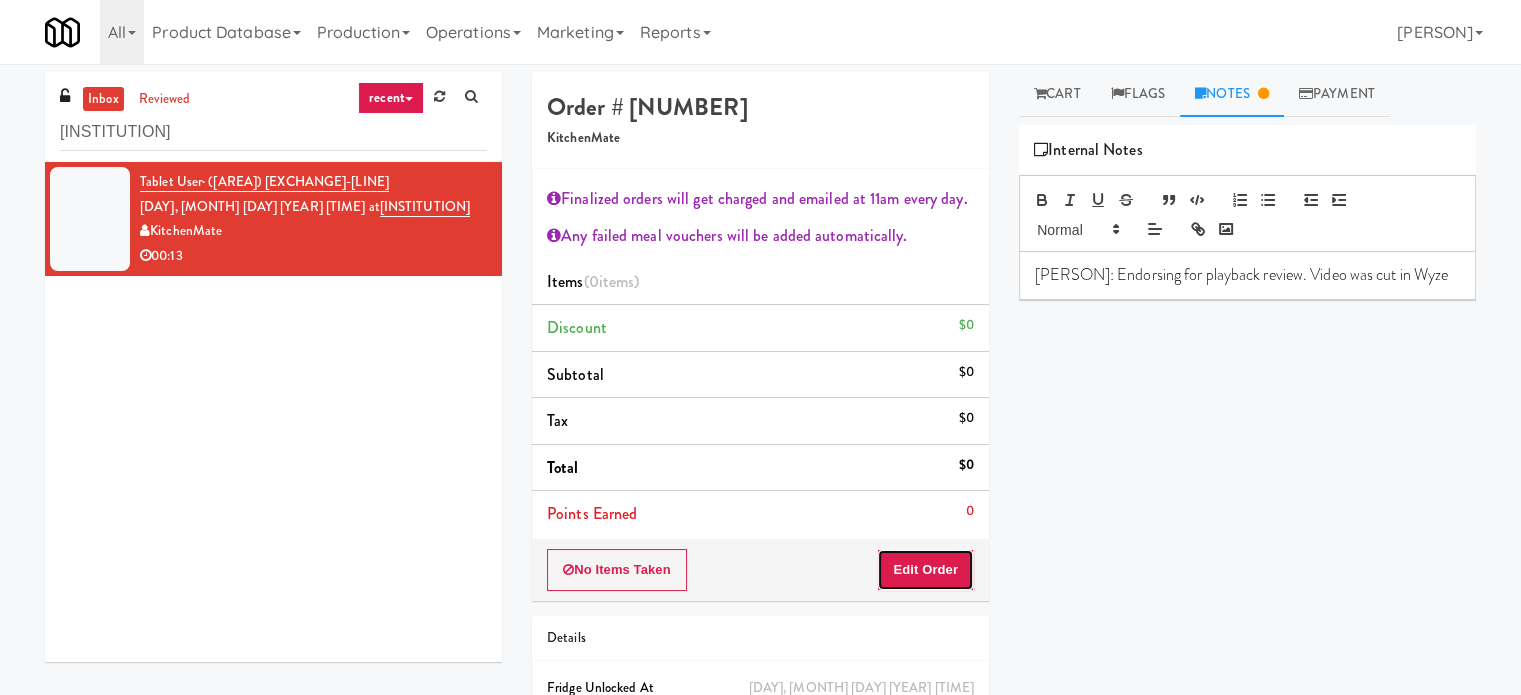 drag, startPoint x: 905, startPoint y: 568, endPoint x: 1048, endPoint y: 493, distance: 161.47446 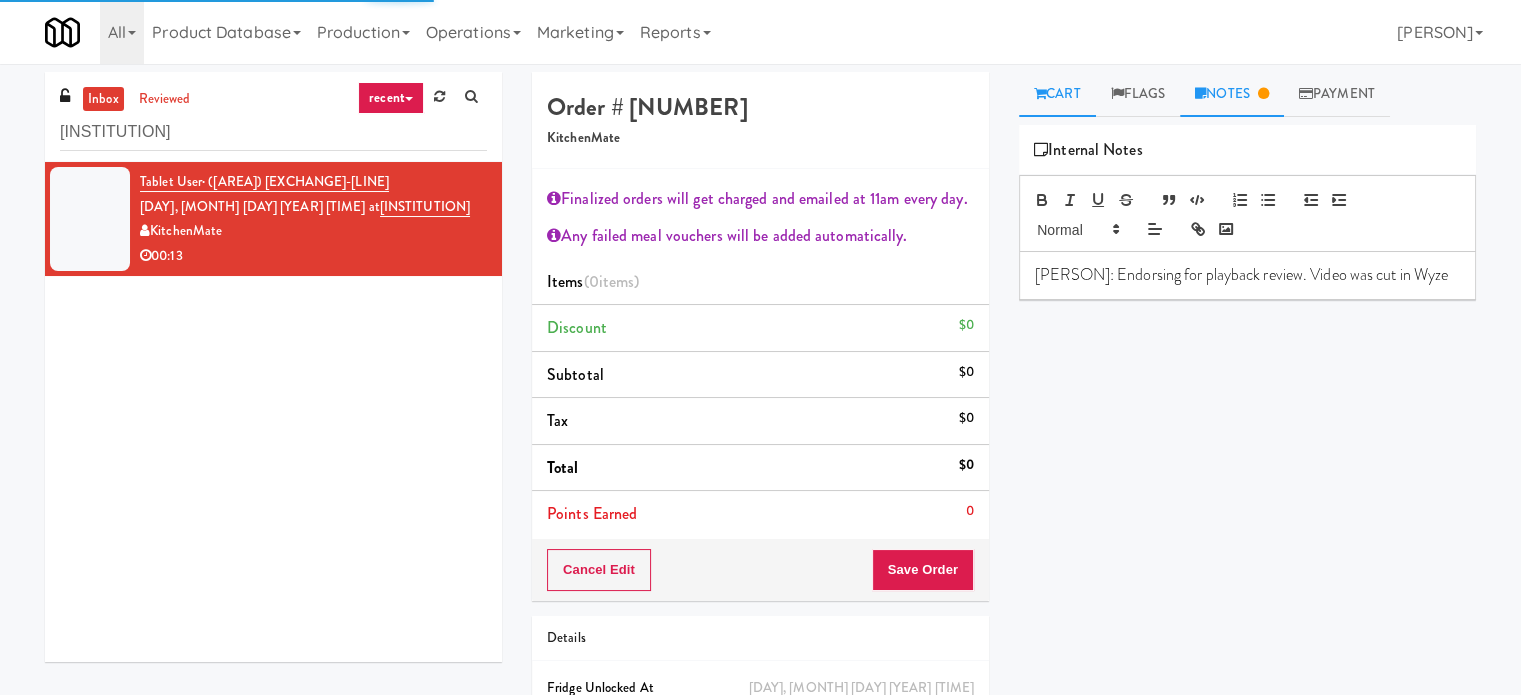 click on "Cart" at bounding box center (1057, 94) 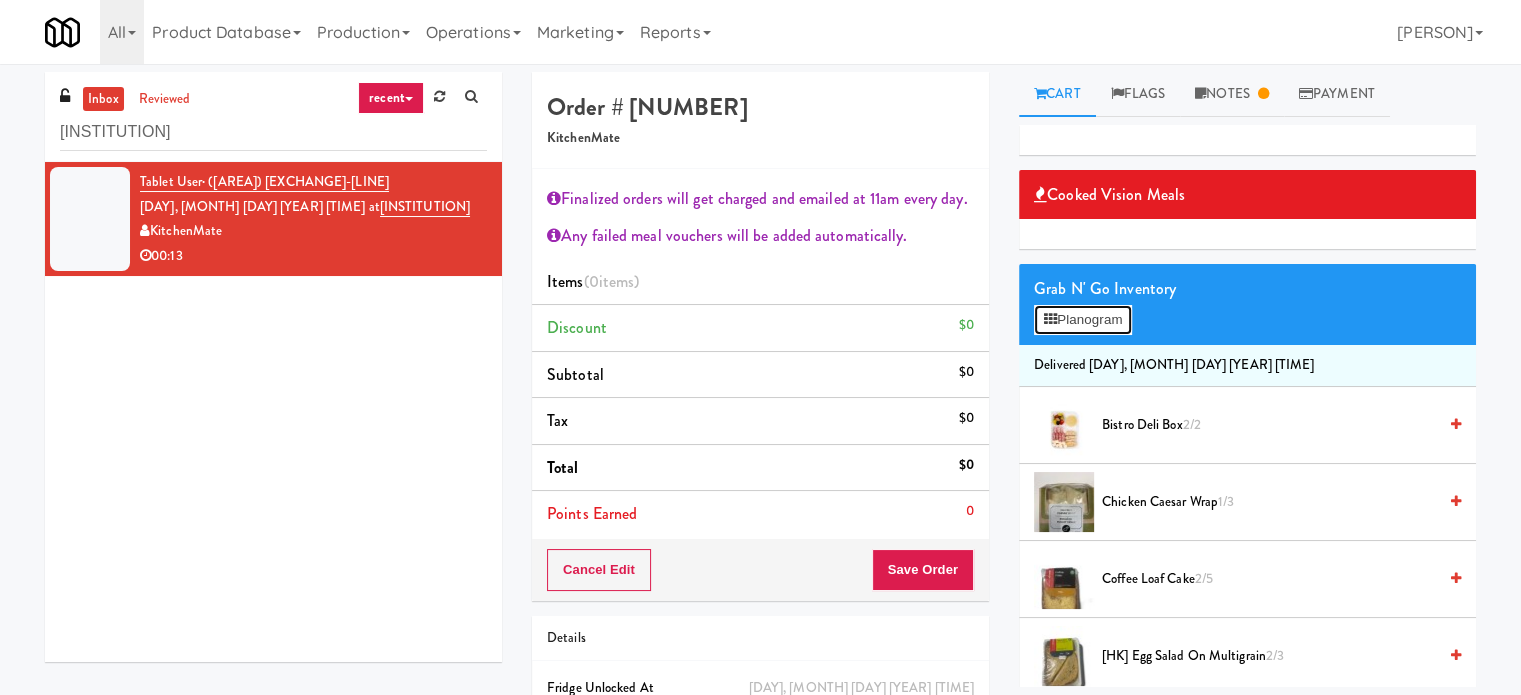 click on "Planogram" at bounding box center [1083, 320] 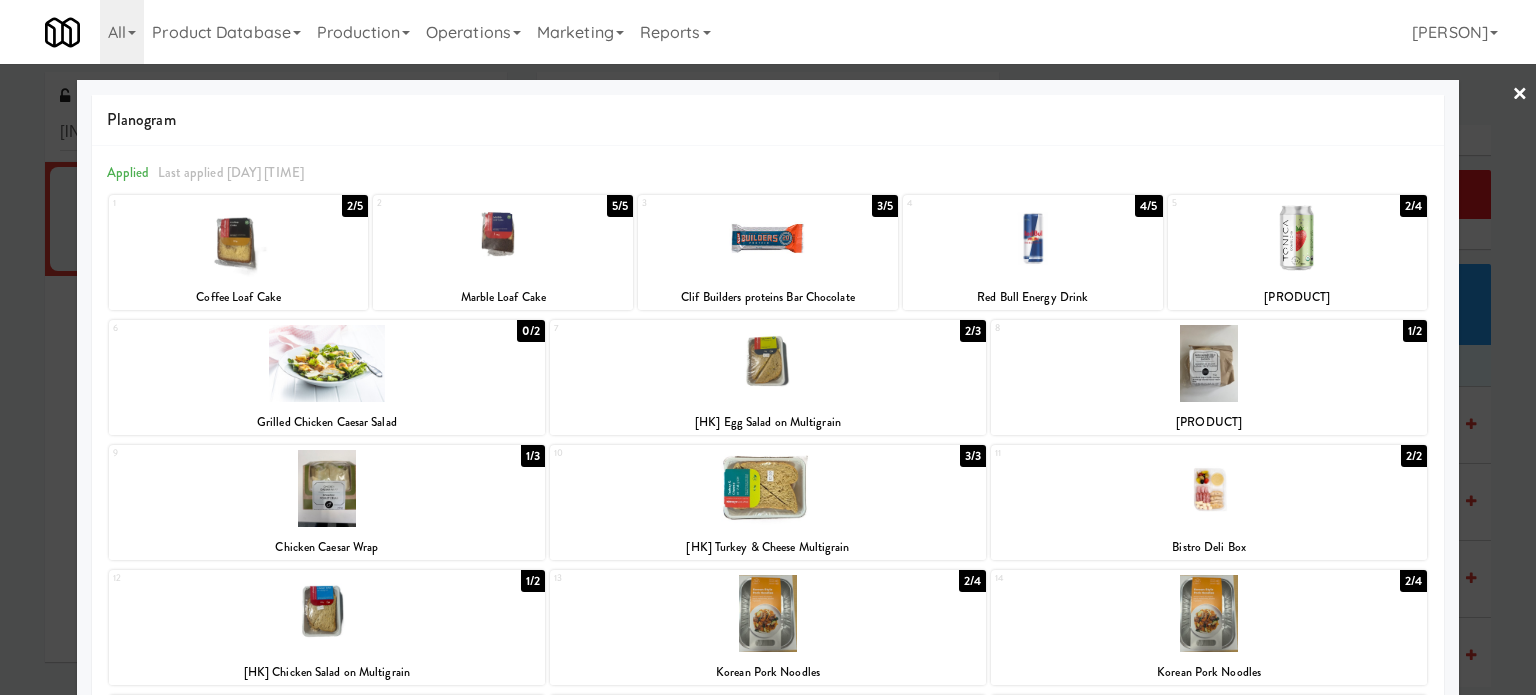drag, startPoint x: 344, startPoint y: 205, endPoint x: 835, endPoint y: 315, distance: 503.17096 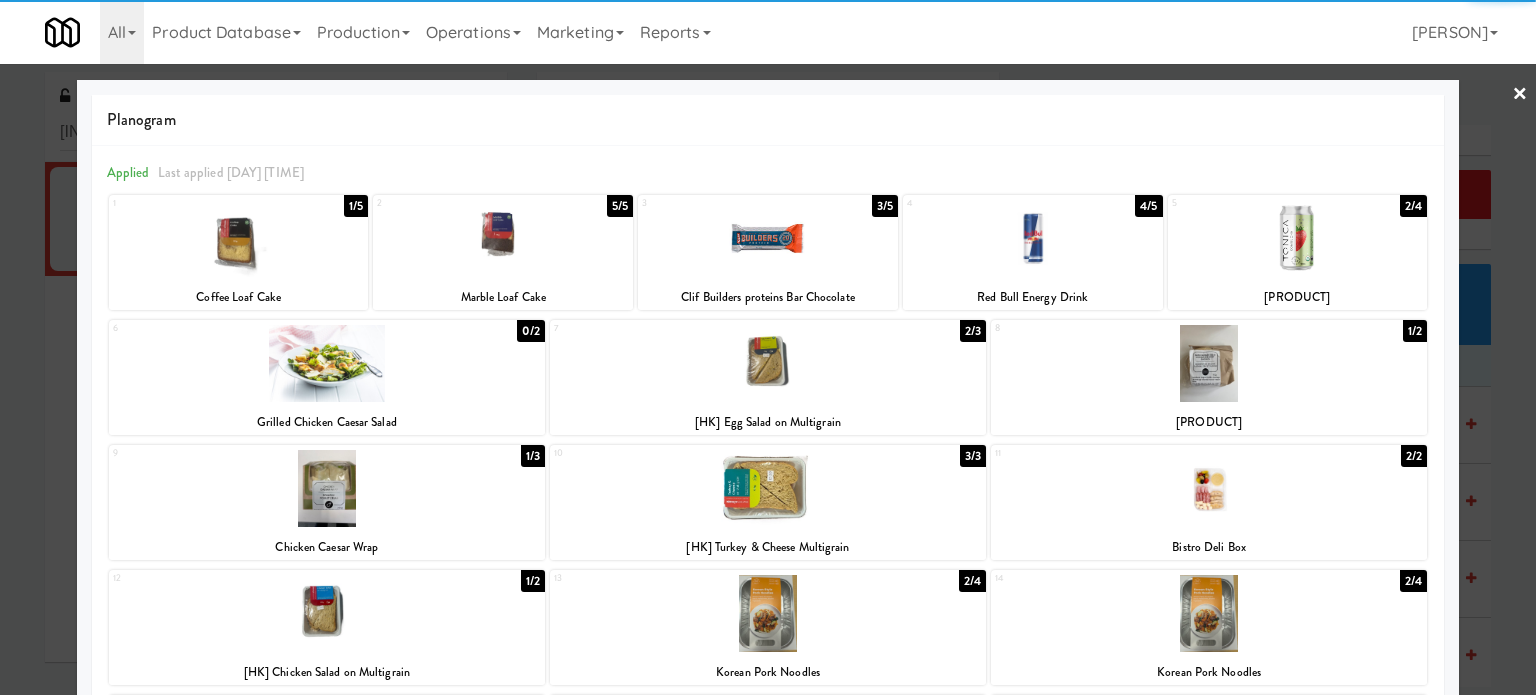 click on "2/3" at bounding box center (973, 331) 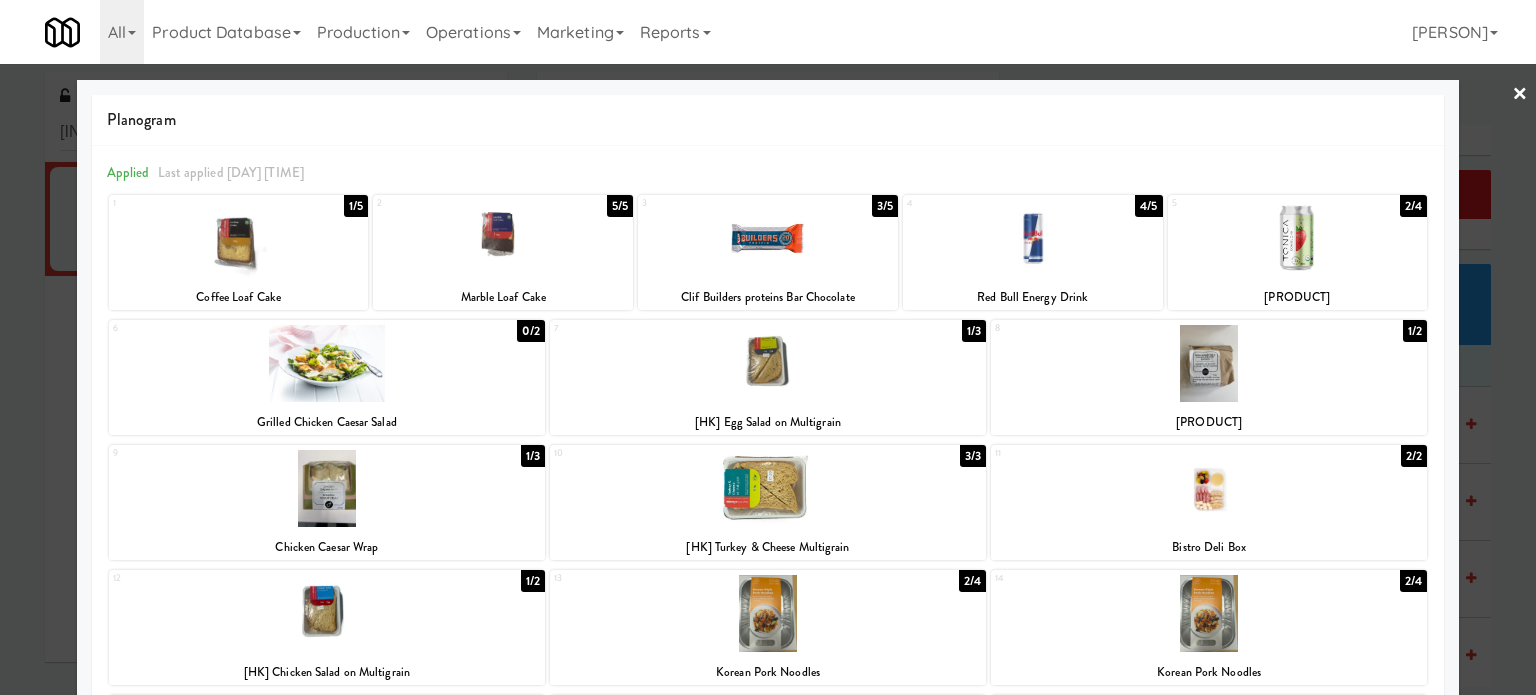 click at bounding box center (768, 347) 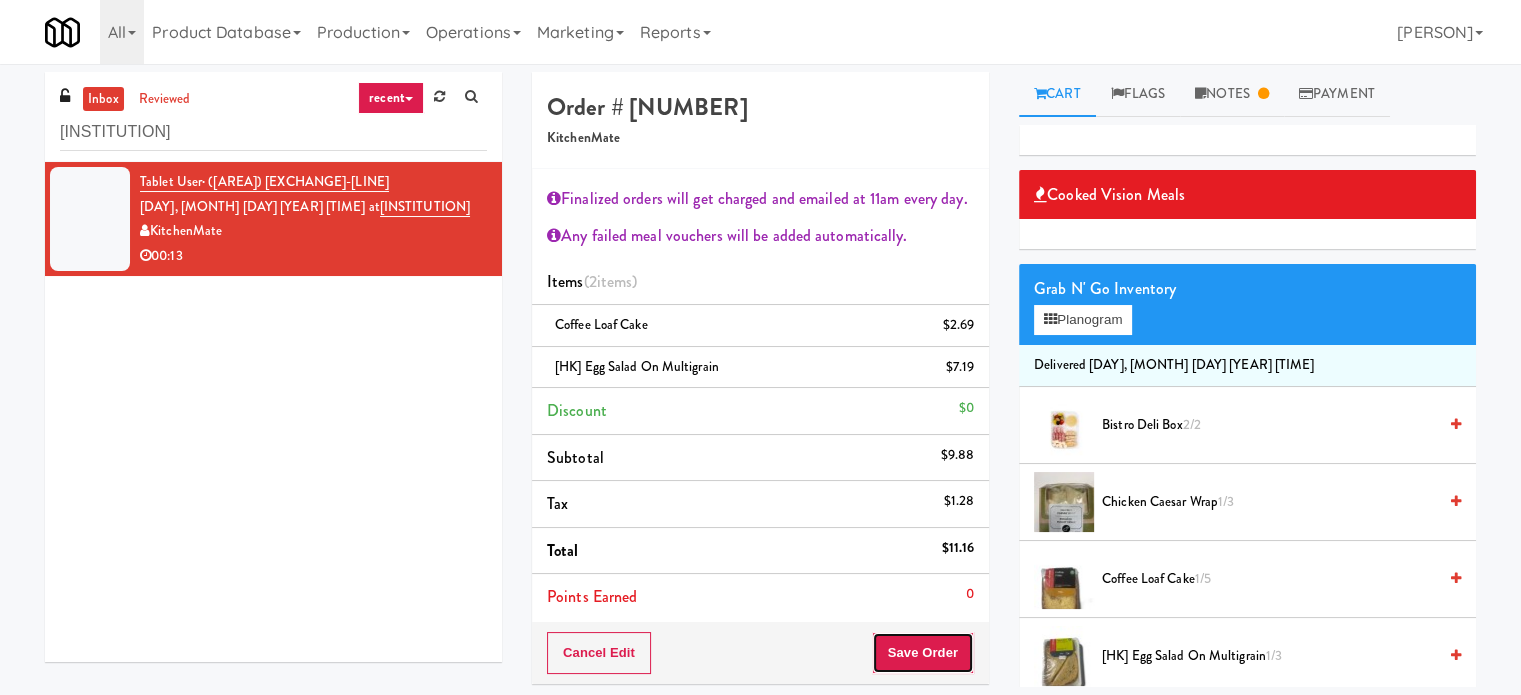 click on "Save Order" at bounding box center (923, 653) 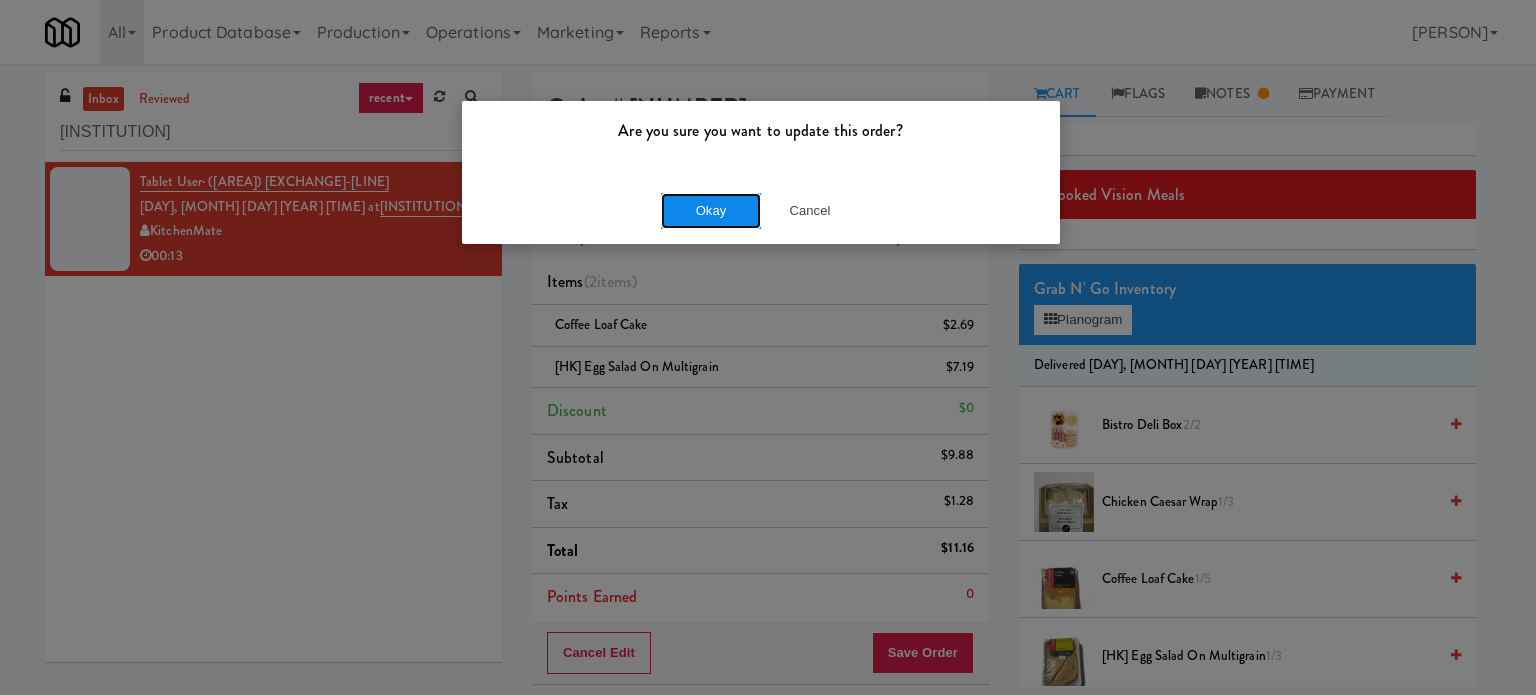 click on "Okay" at bounding box center [711, 211] 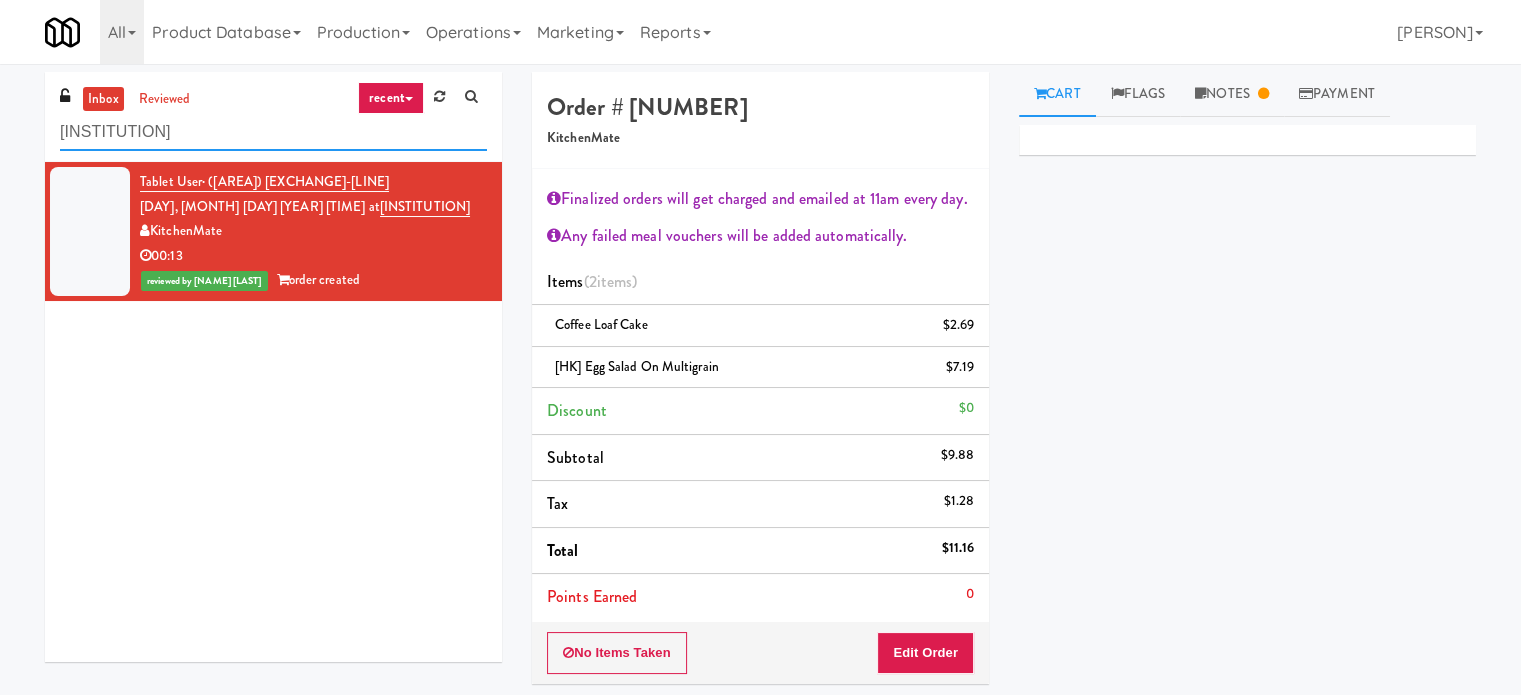 click on "[INSTITUTION]" at bounding box center (273, 132) 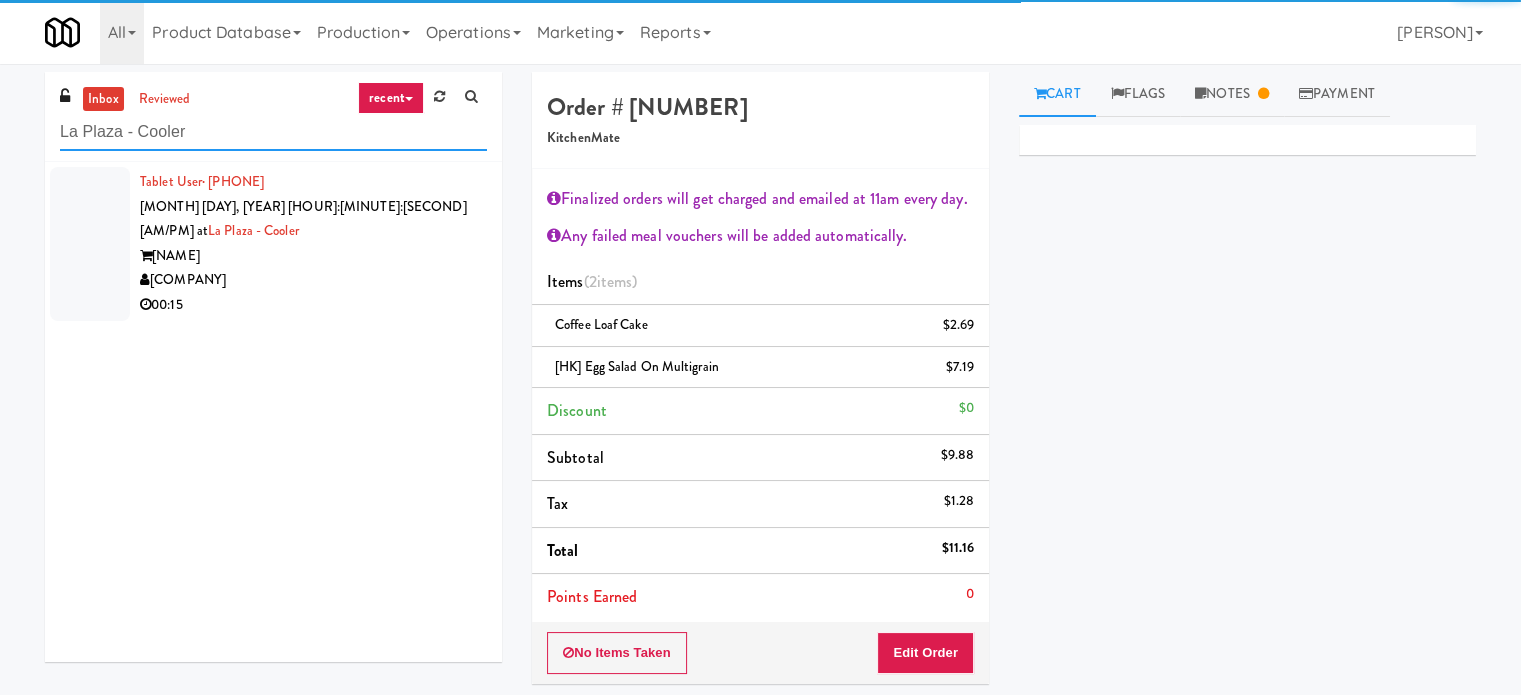 type on "La Plaza - Cooler" 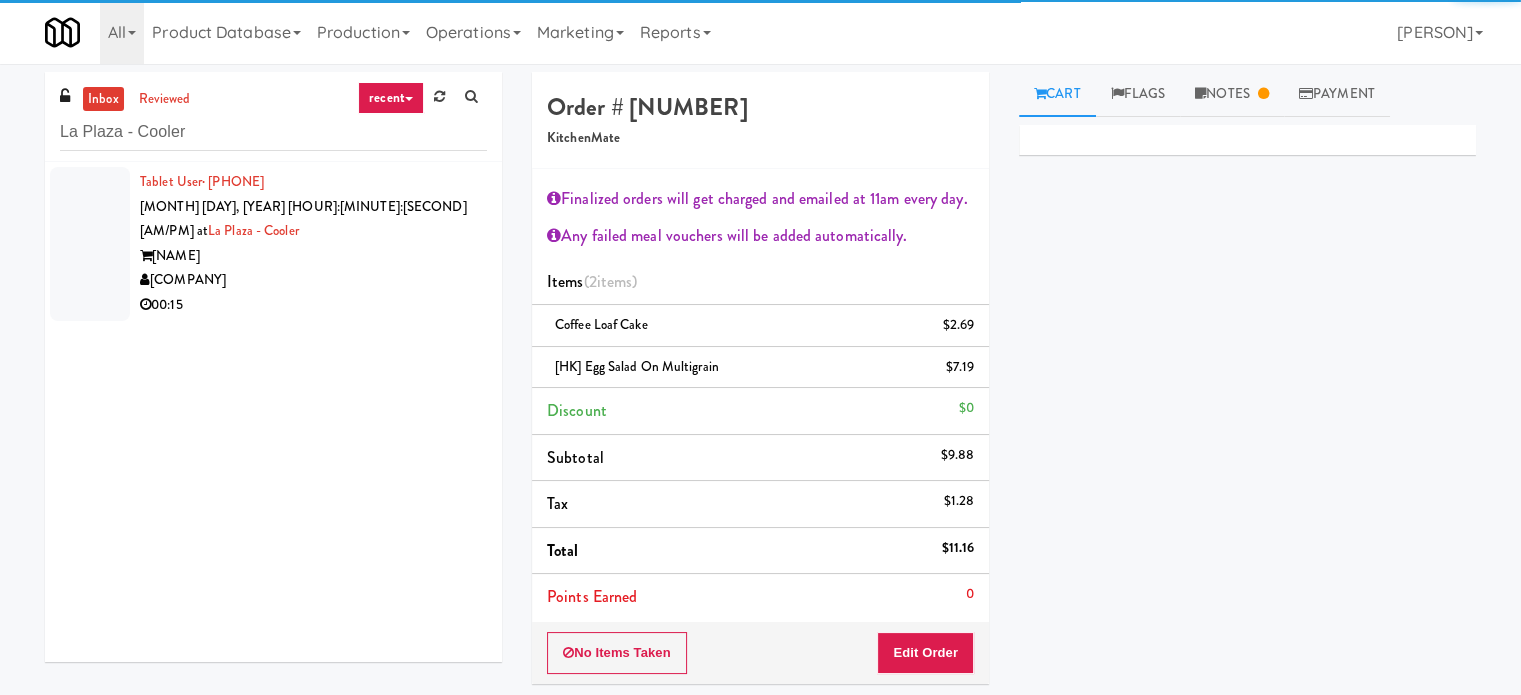 click on "[COMPANY]" at bounding box center (313, 280) 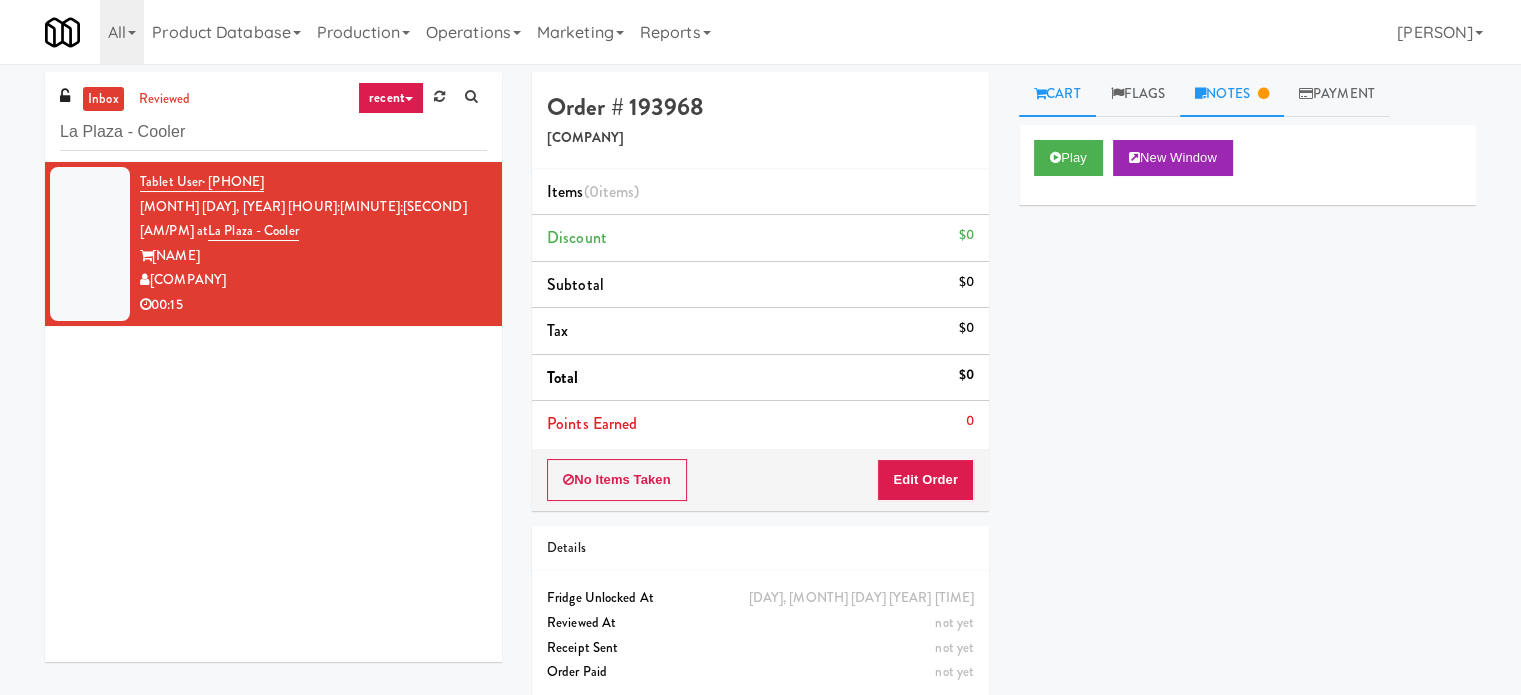click on "Notes" at bounding box center [1232, 94] 